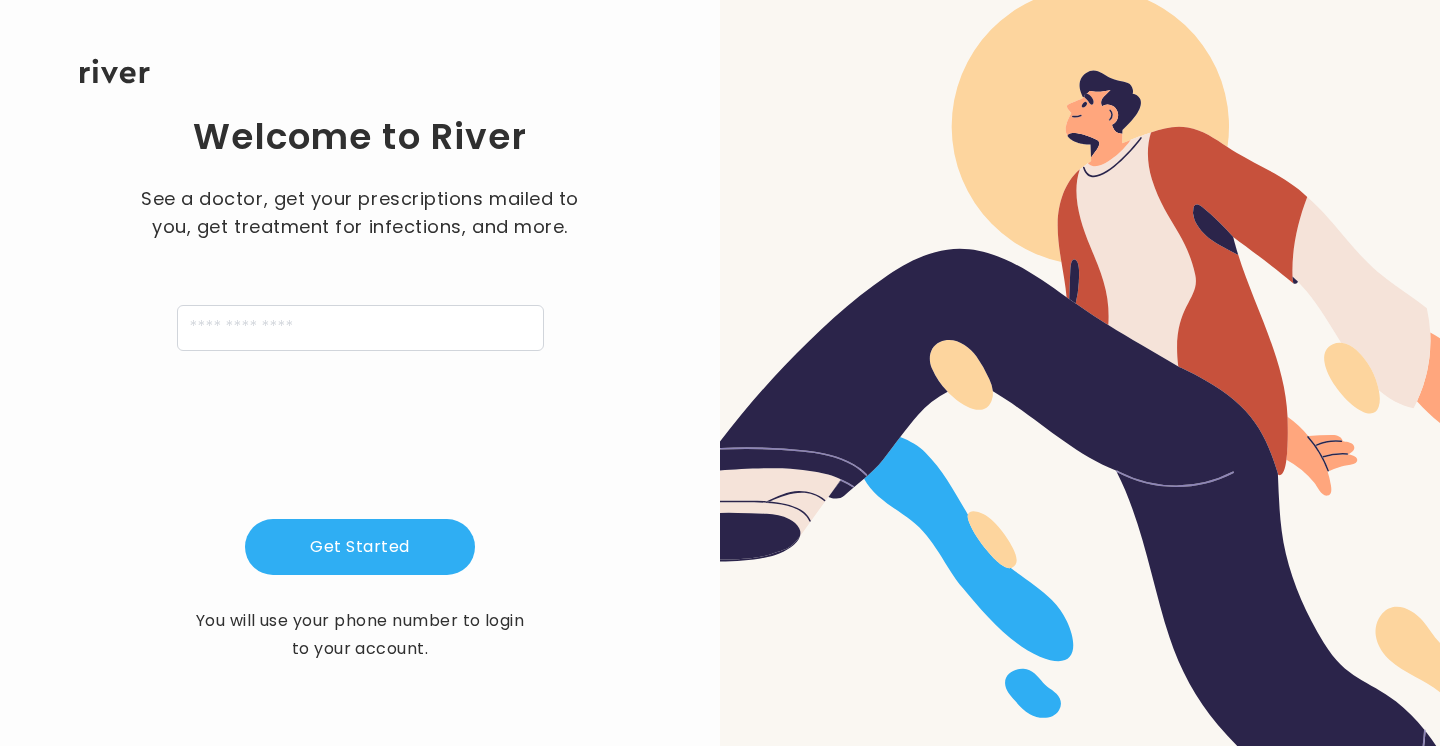scroll, scrollTop: 0, scrollLeft: 0, axis: both 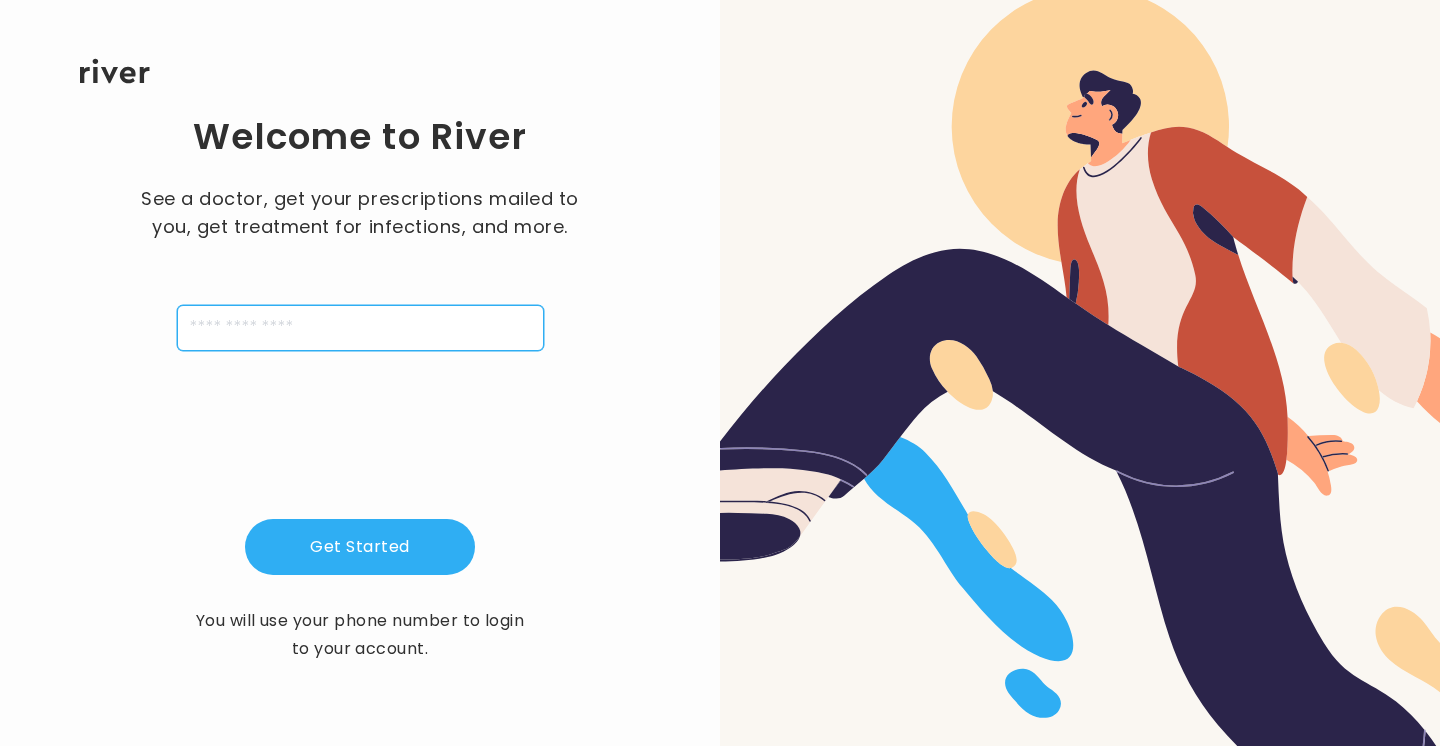 click at bounding box center [360, 328] 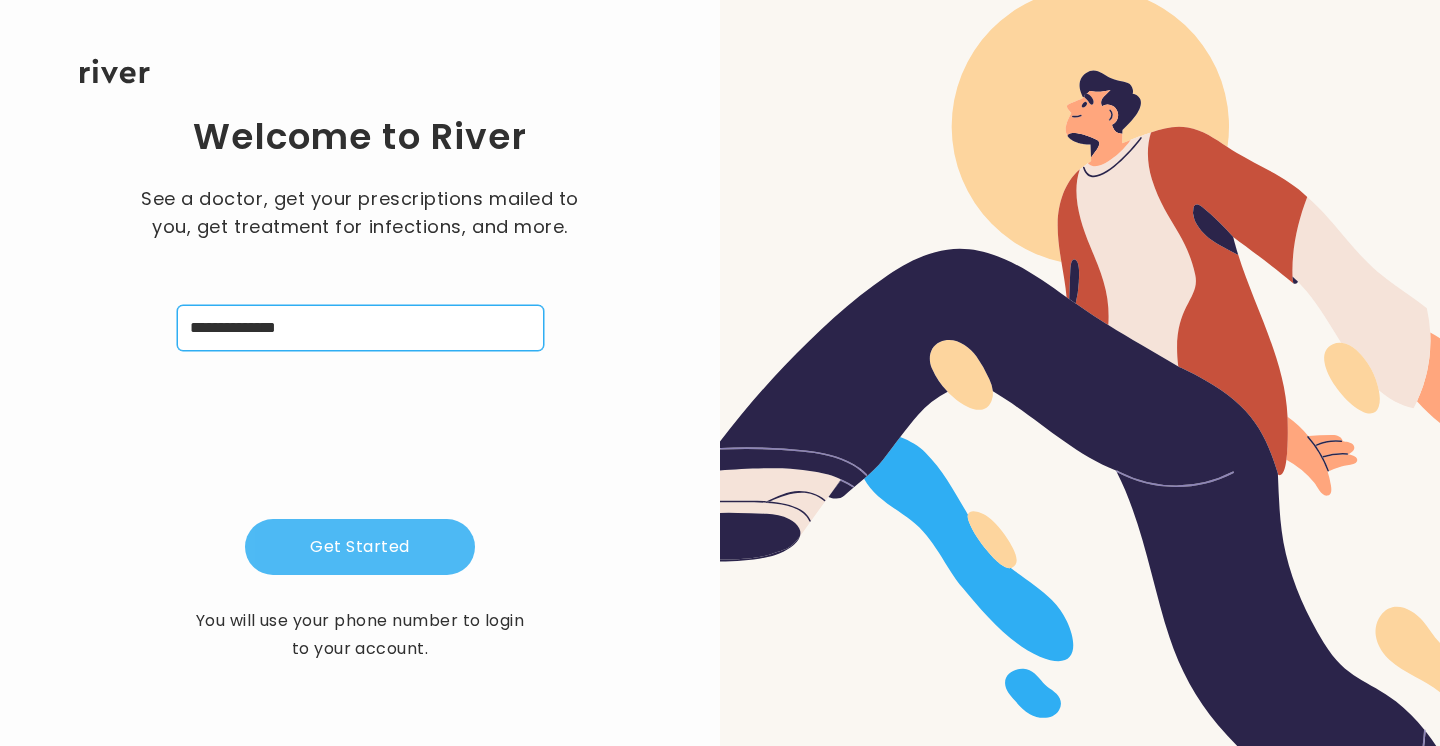 type on "**********" 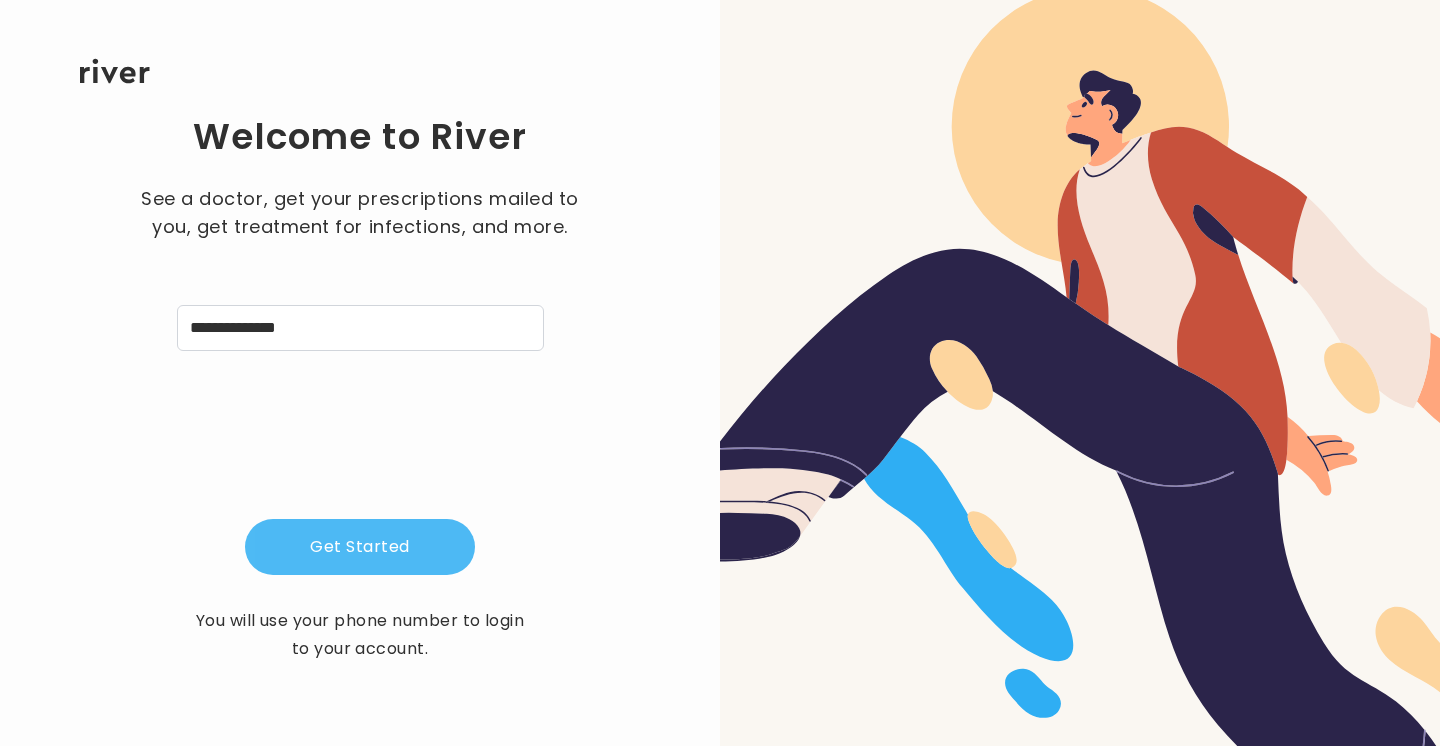 click on "Get Started" at bounding box center [360, 547] 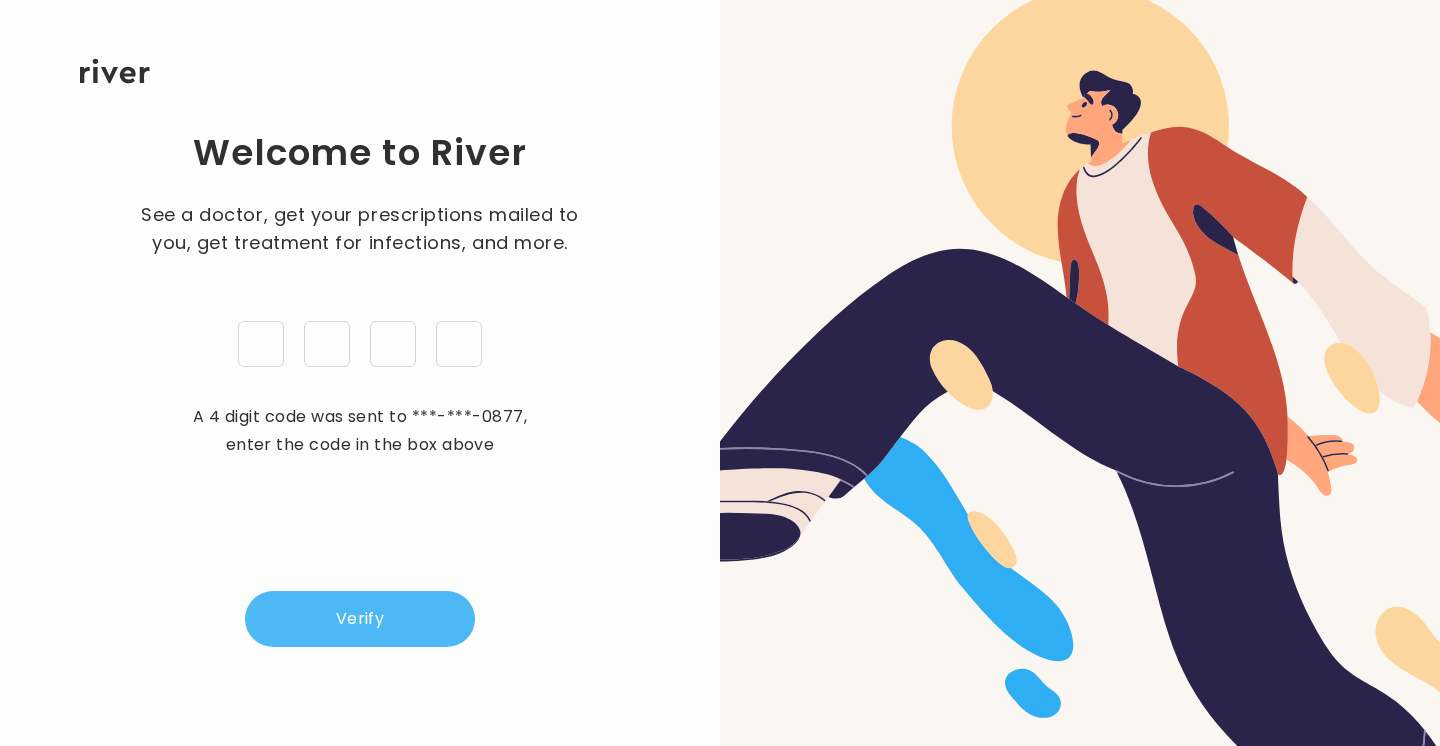 type on "*" 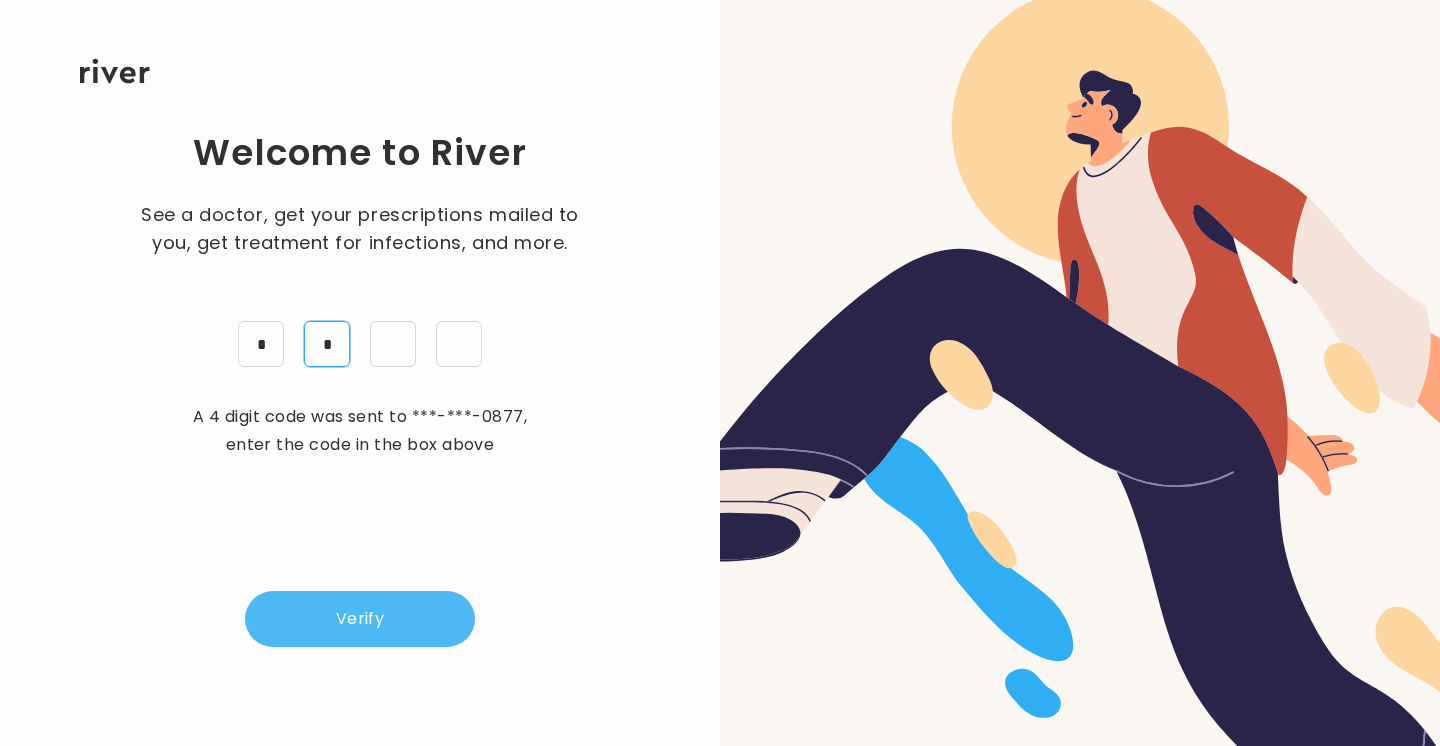 type on "*" 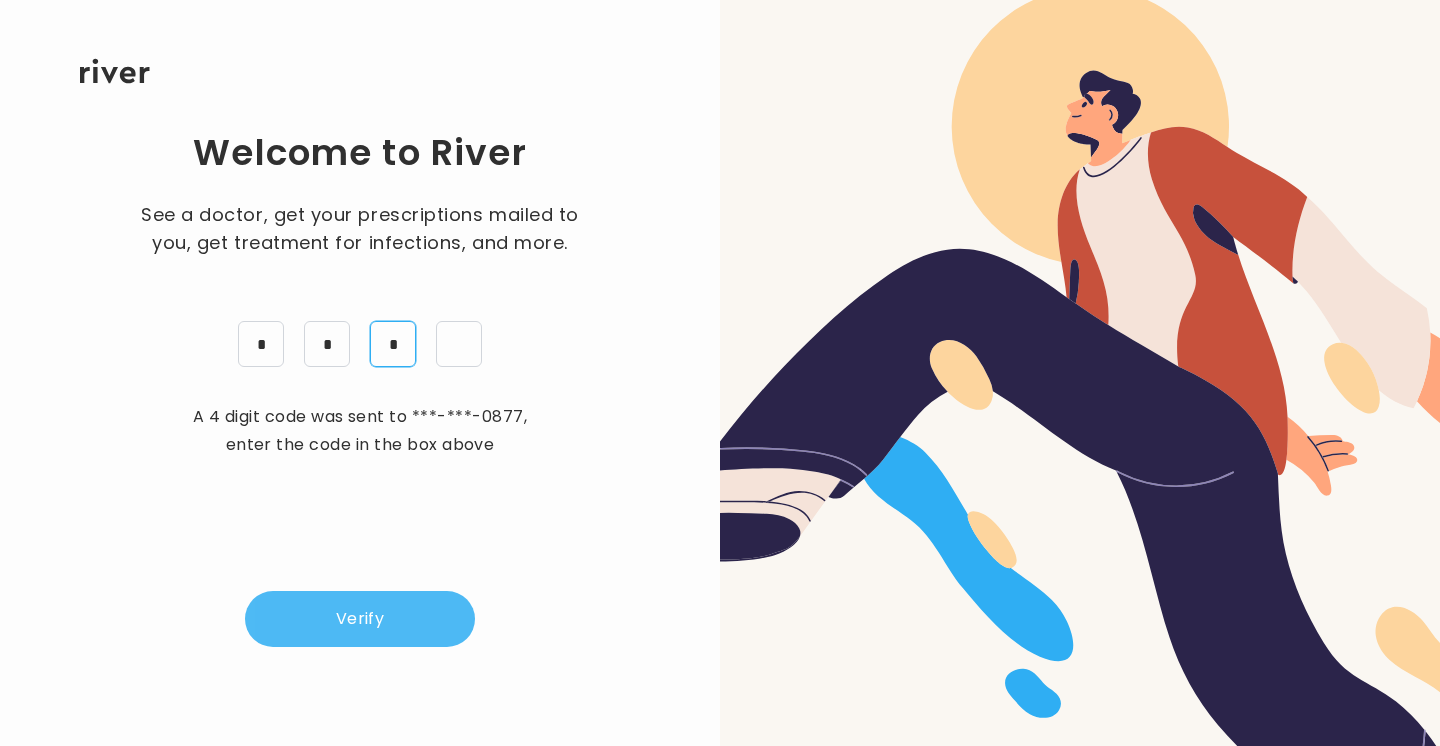 type on "*" 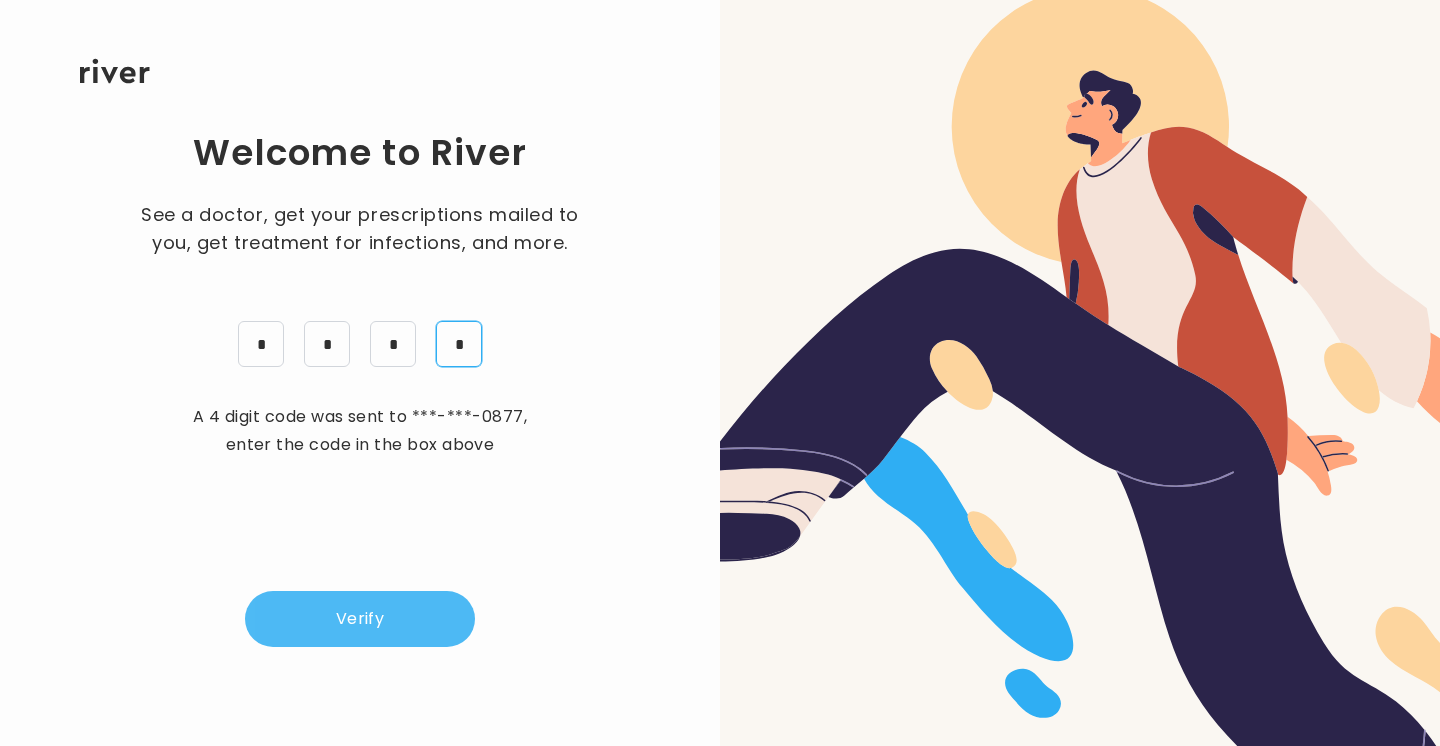 type on "*" 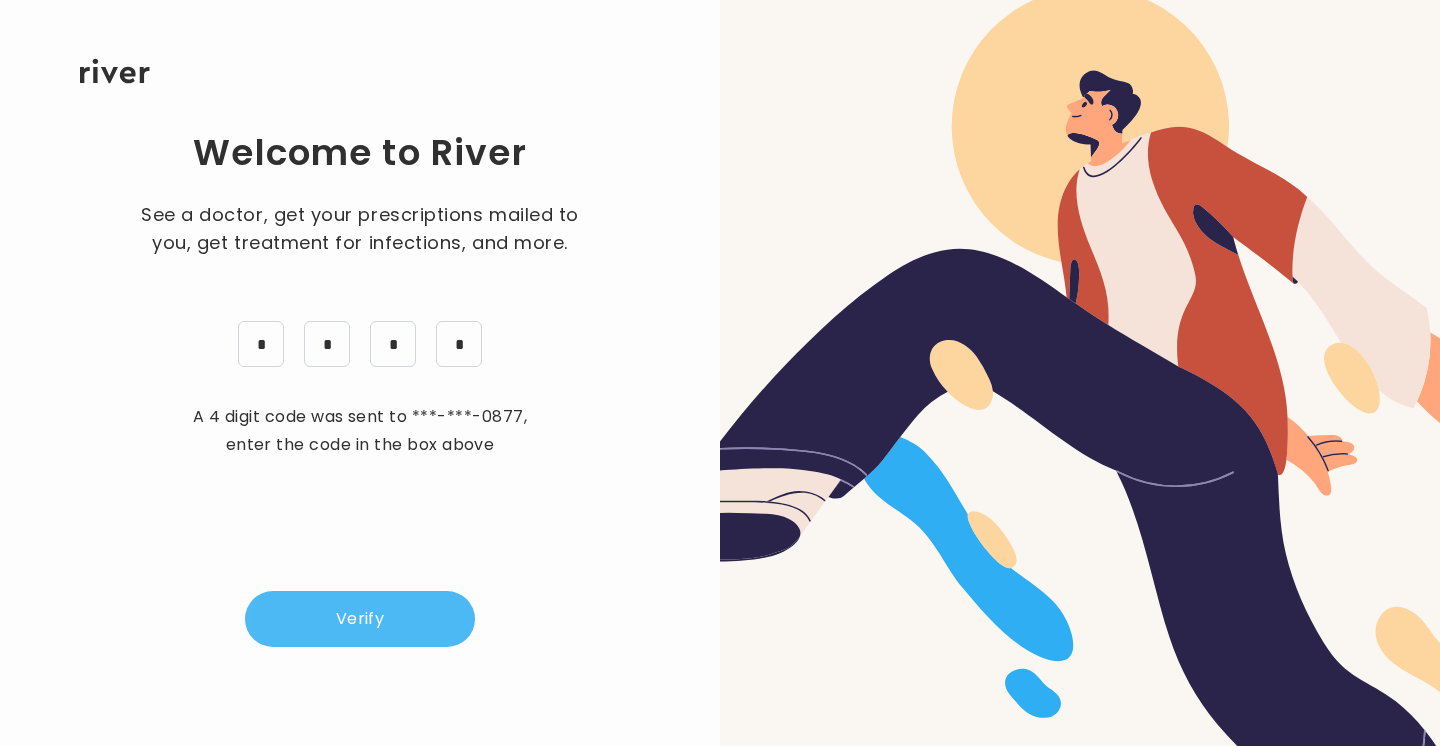 click on "Verify" at bounding box center (360, 619) 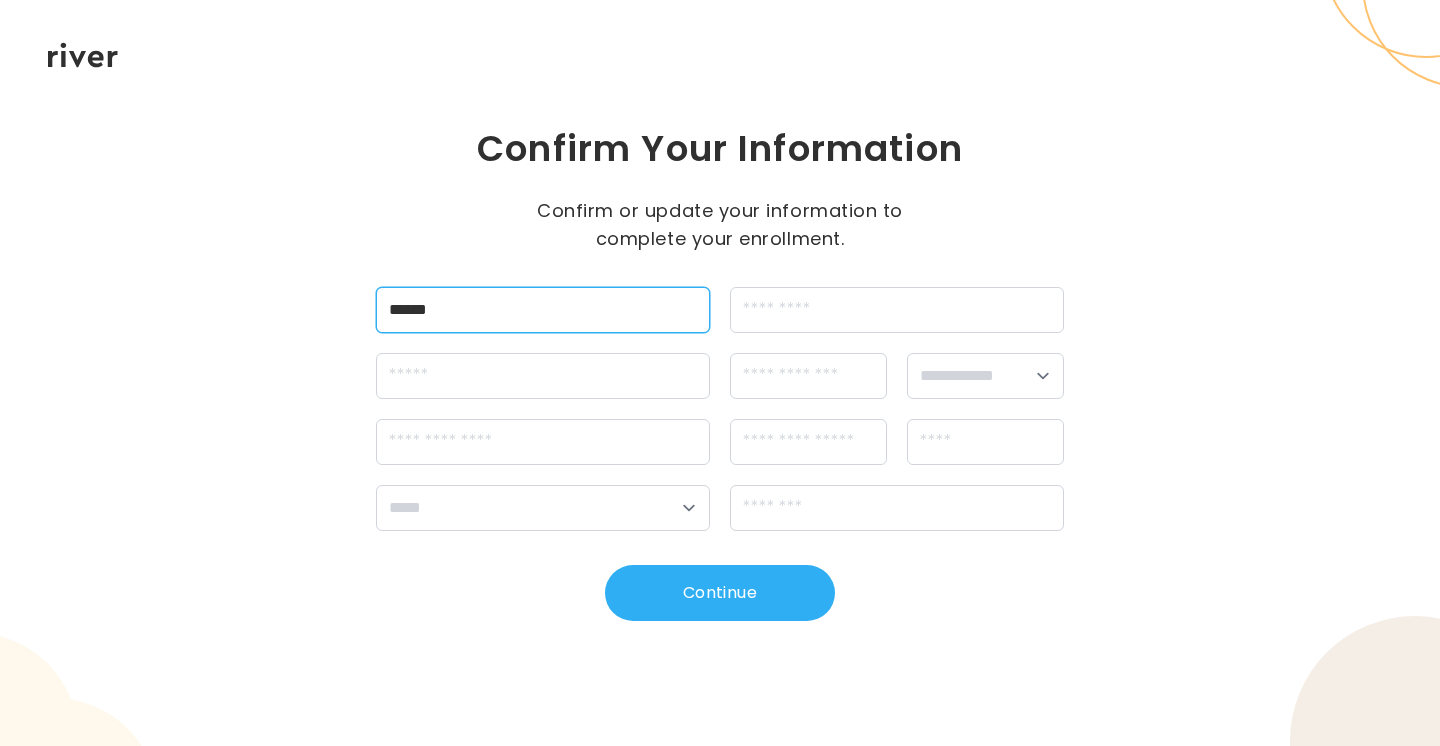 type on "******" 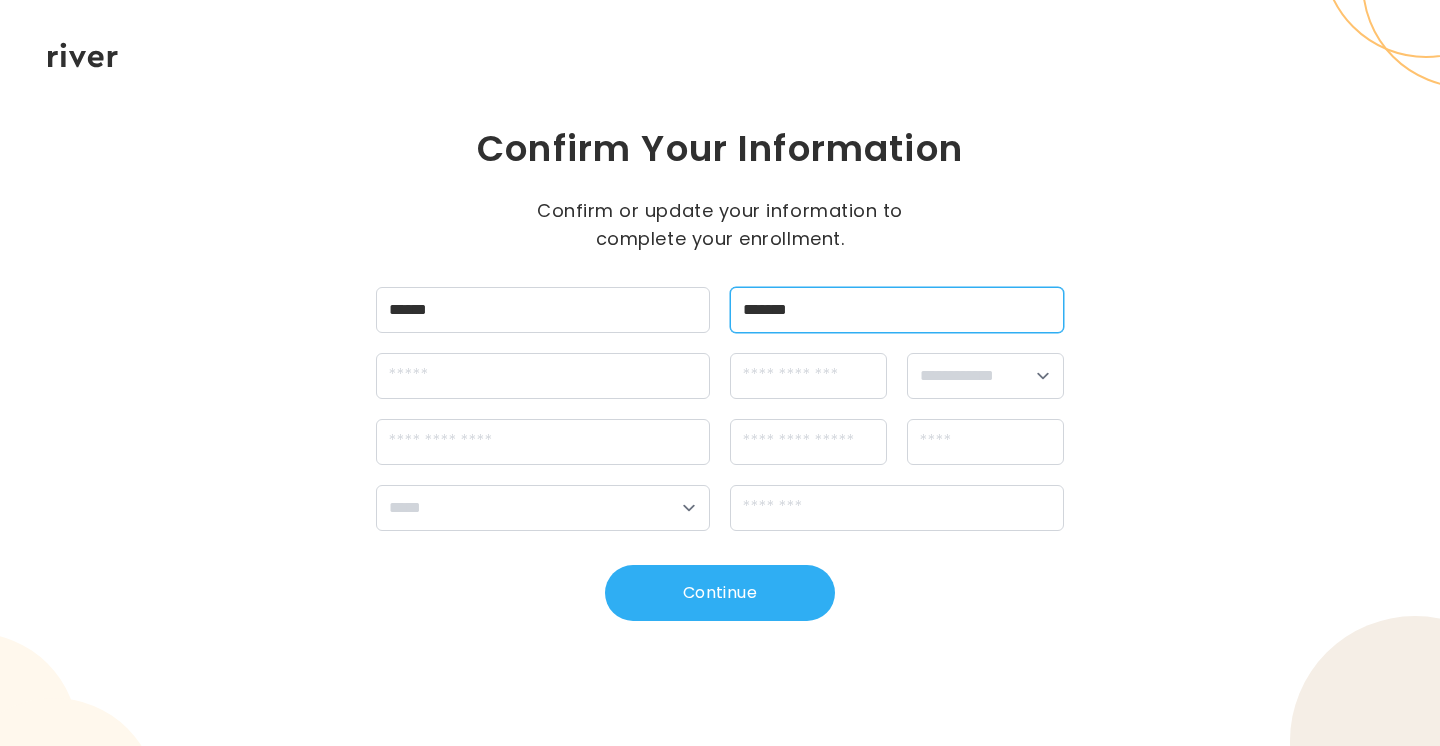 type on "*******" 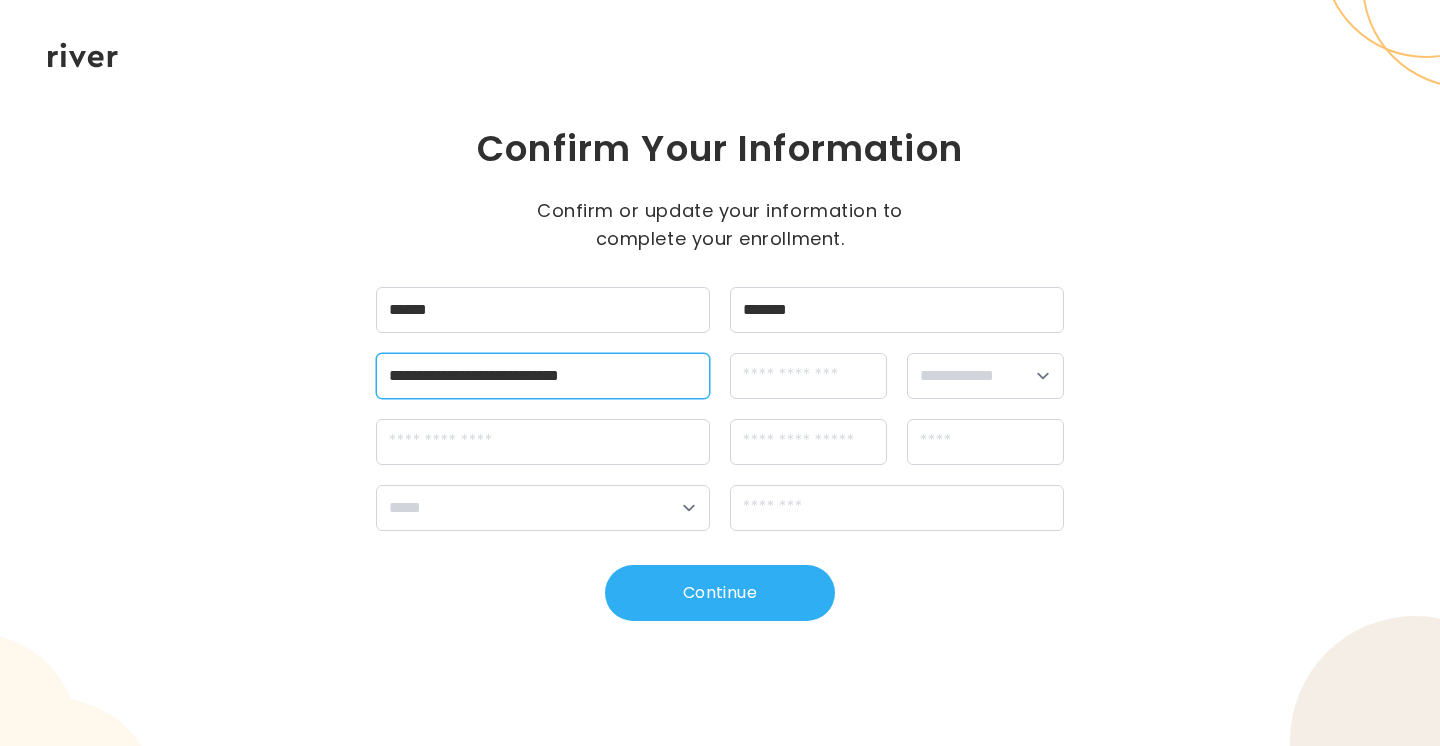 type on "**********" 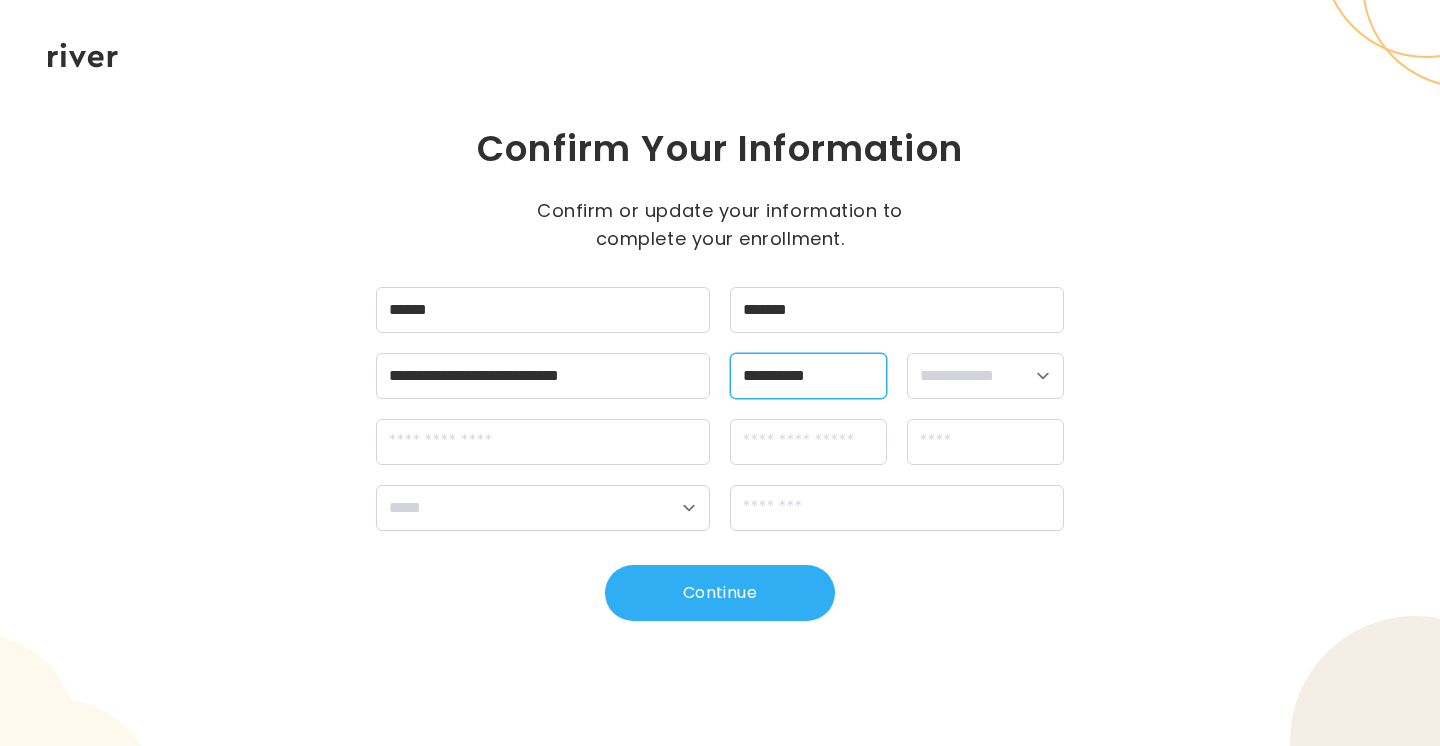 type on "**********" 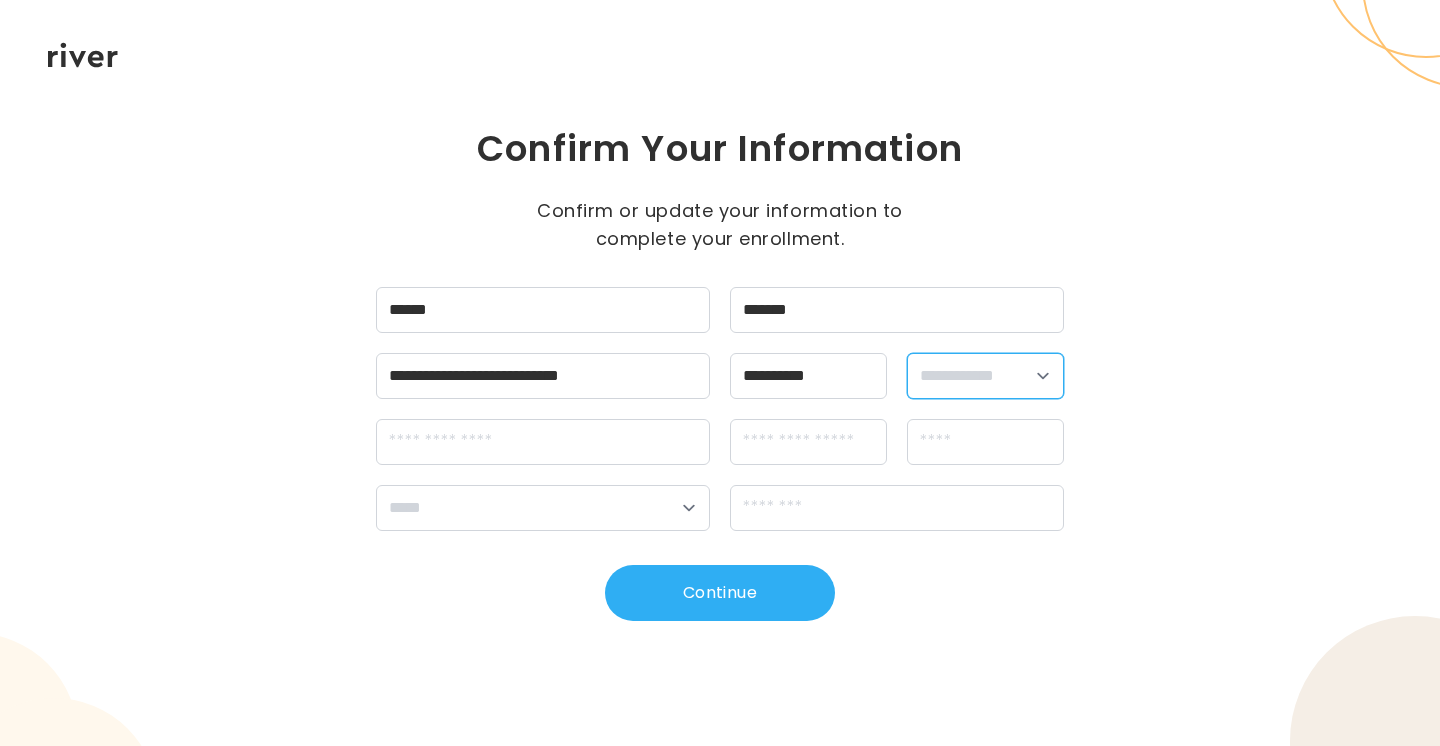 select on "****" 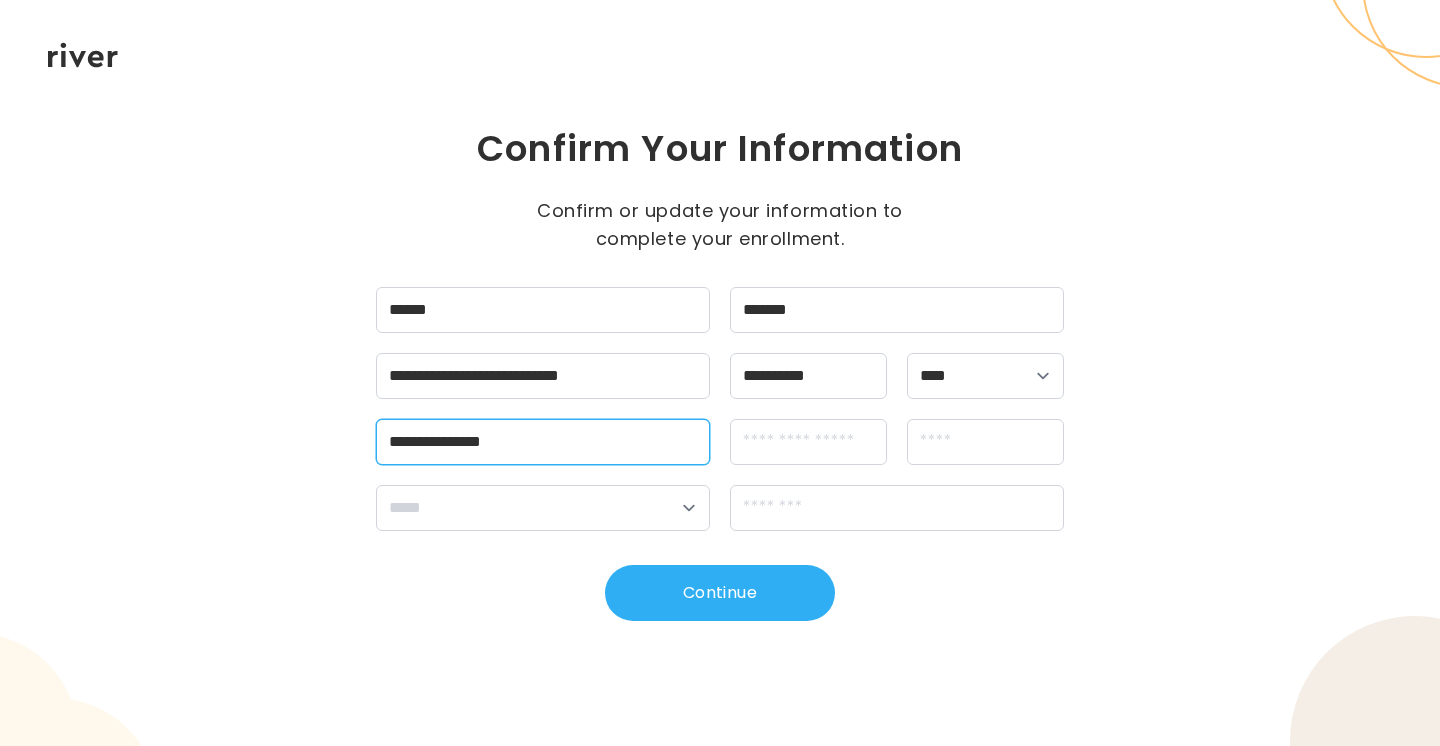 type on "**********" 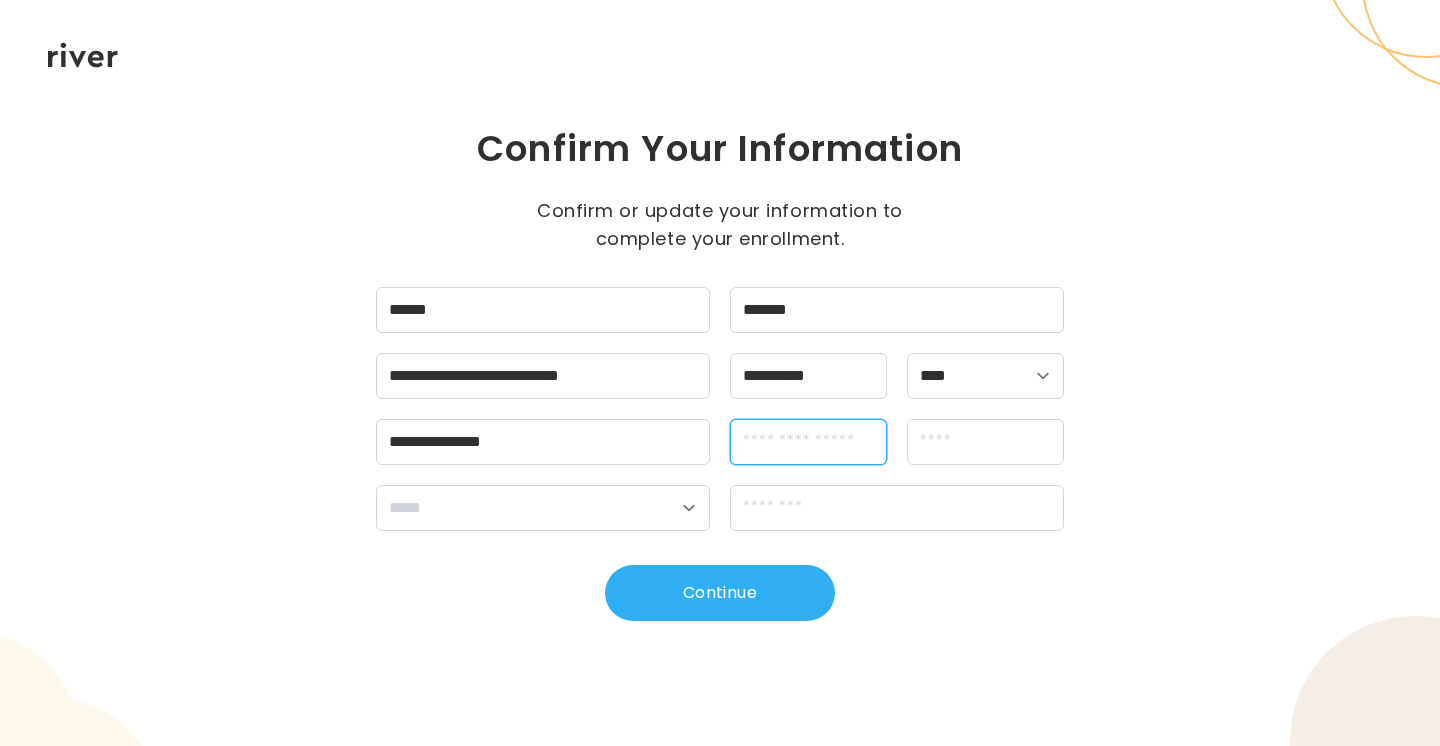 click at bounding box center (808, 442) 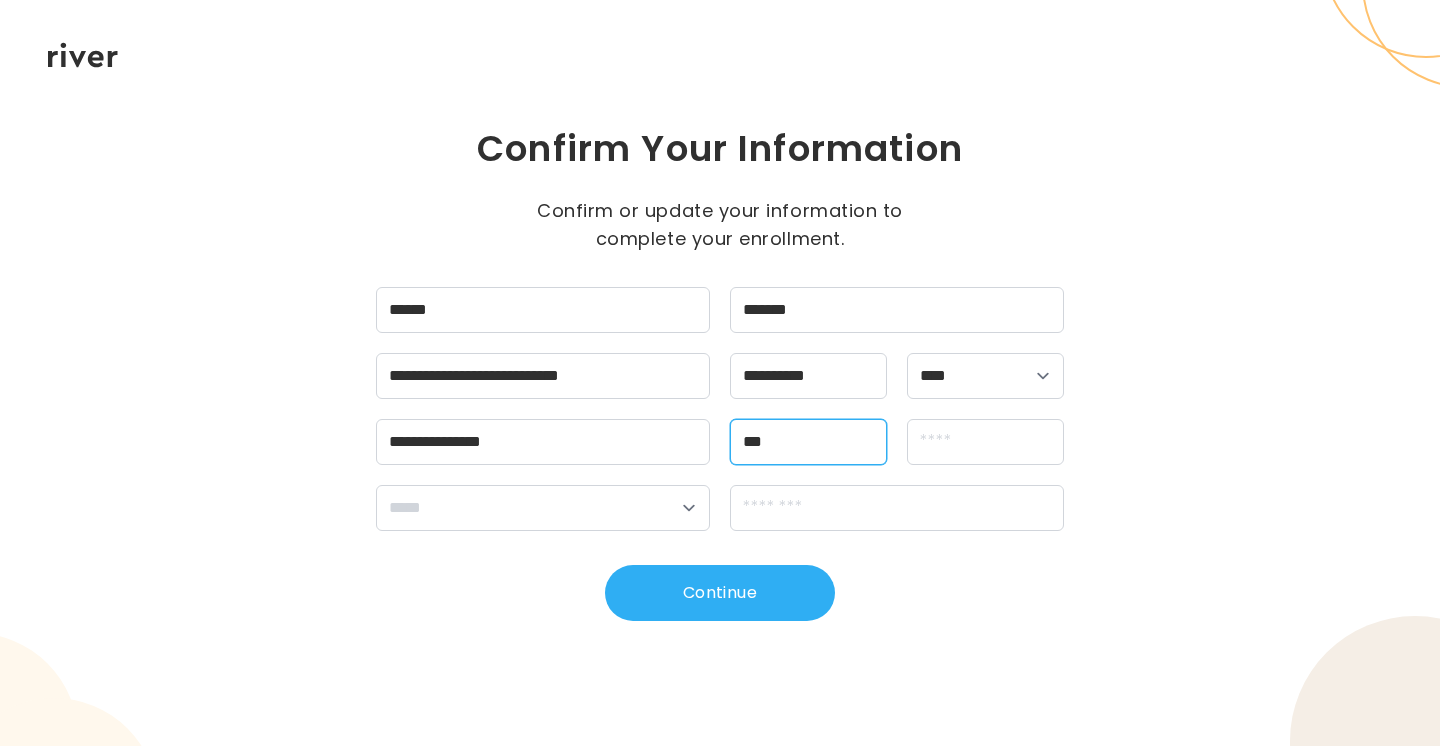 type on "***" 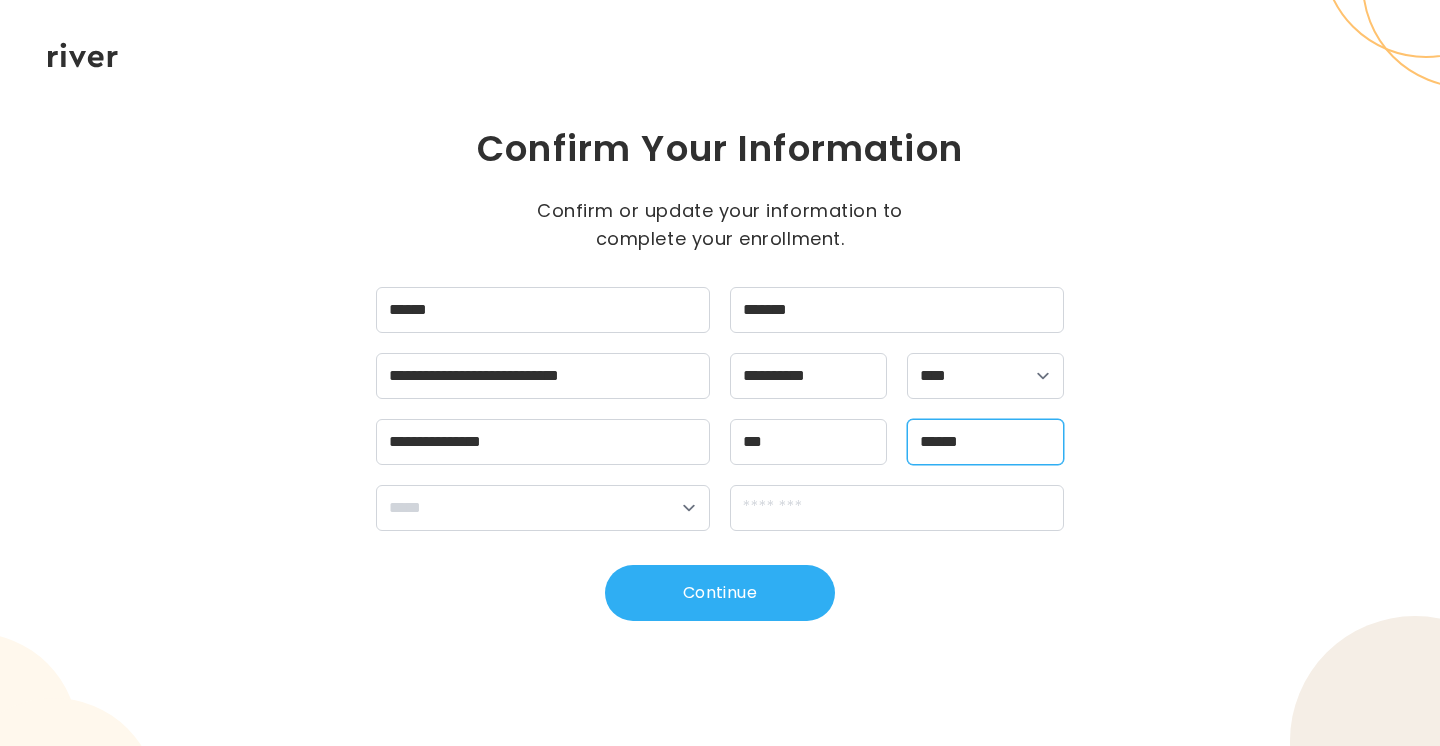 type on "******" 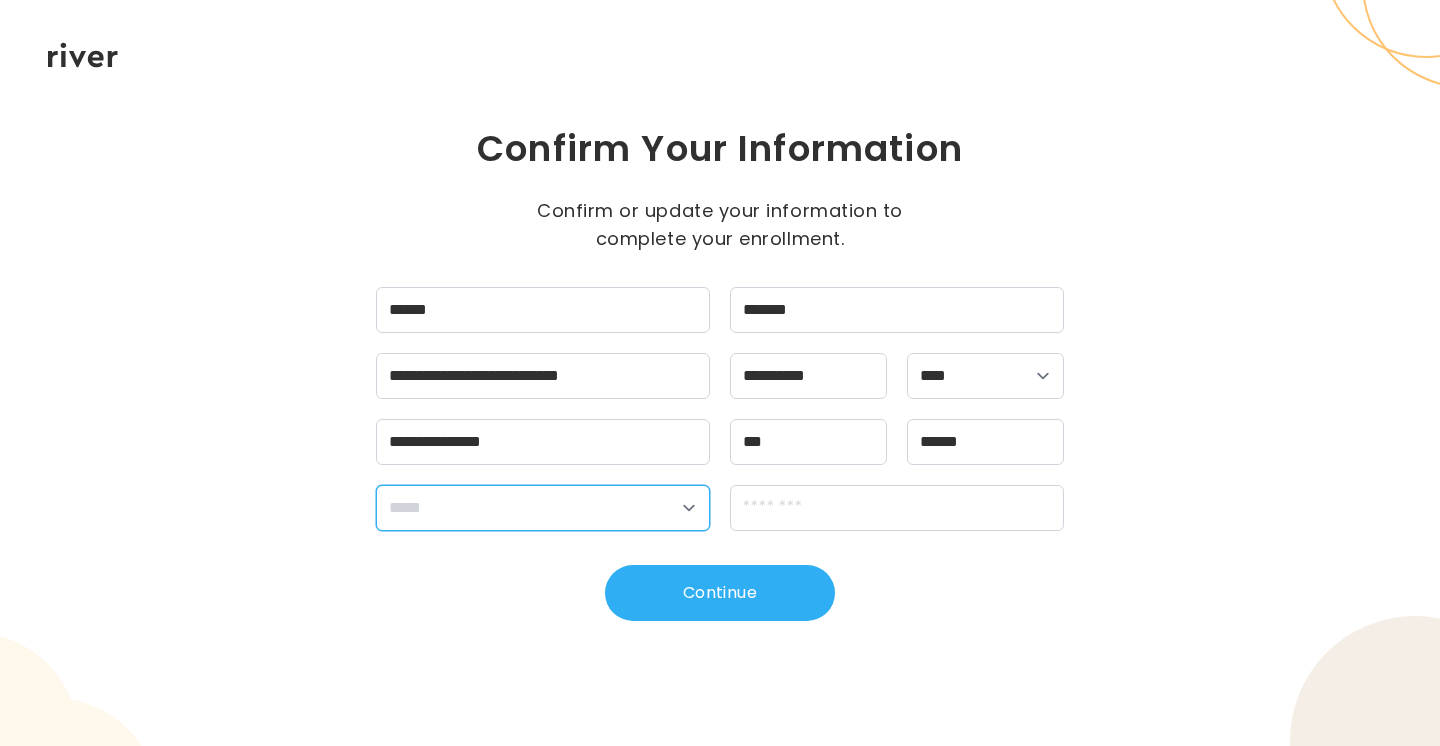 select on "**" 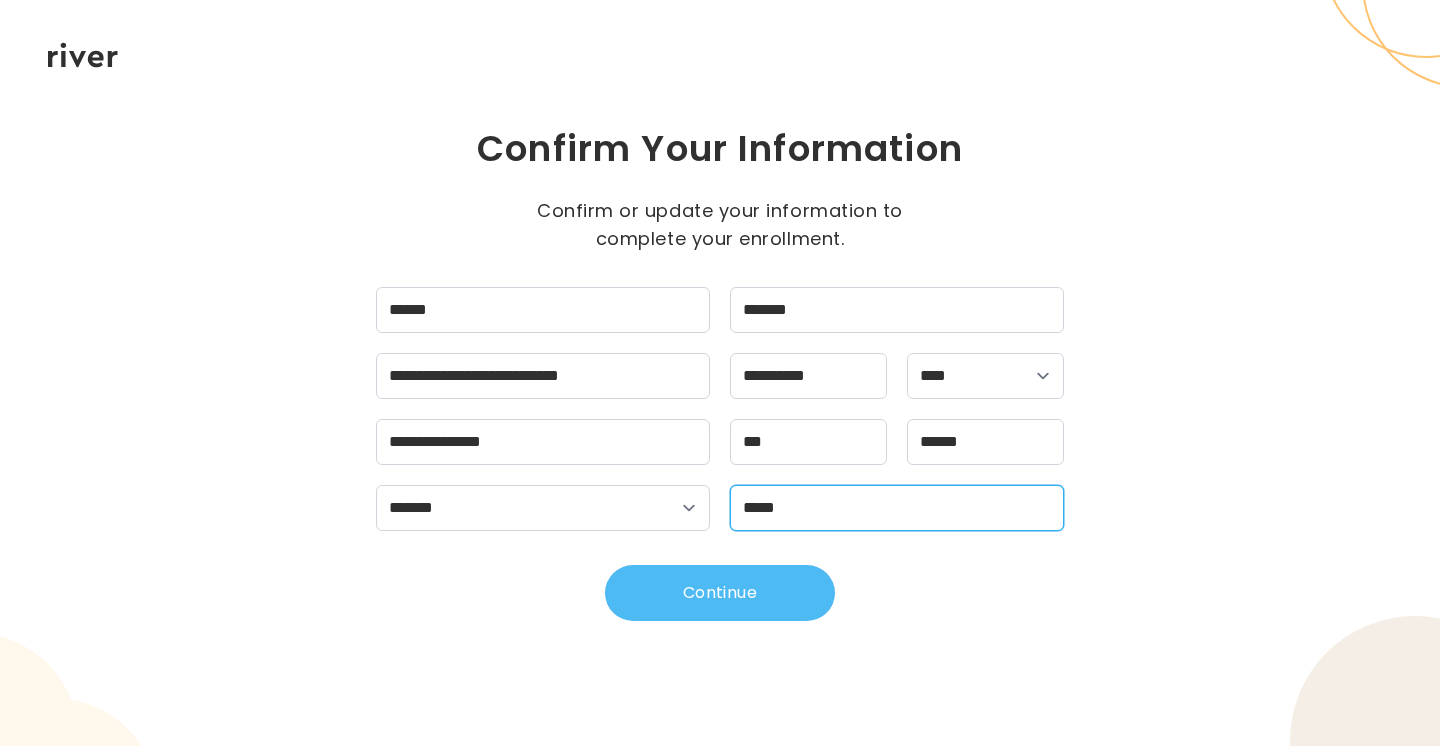 type on "*****" 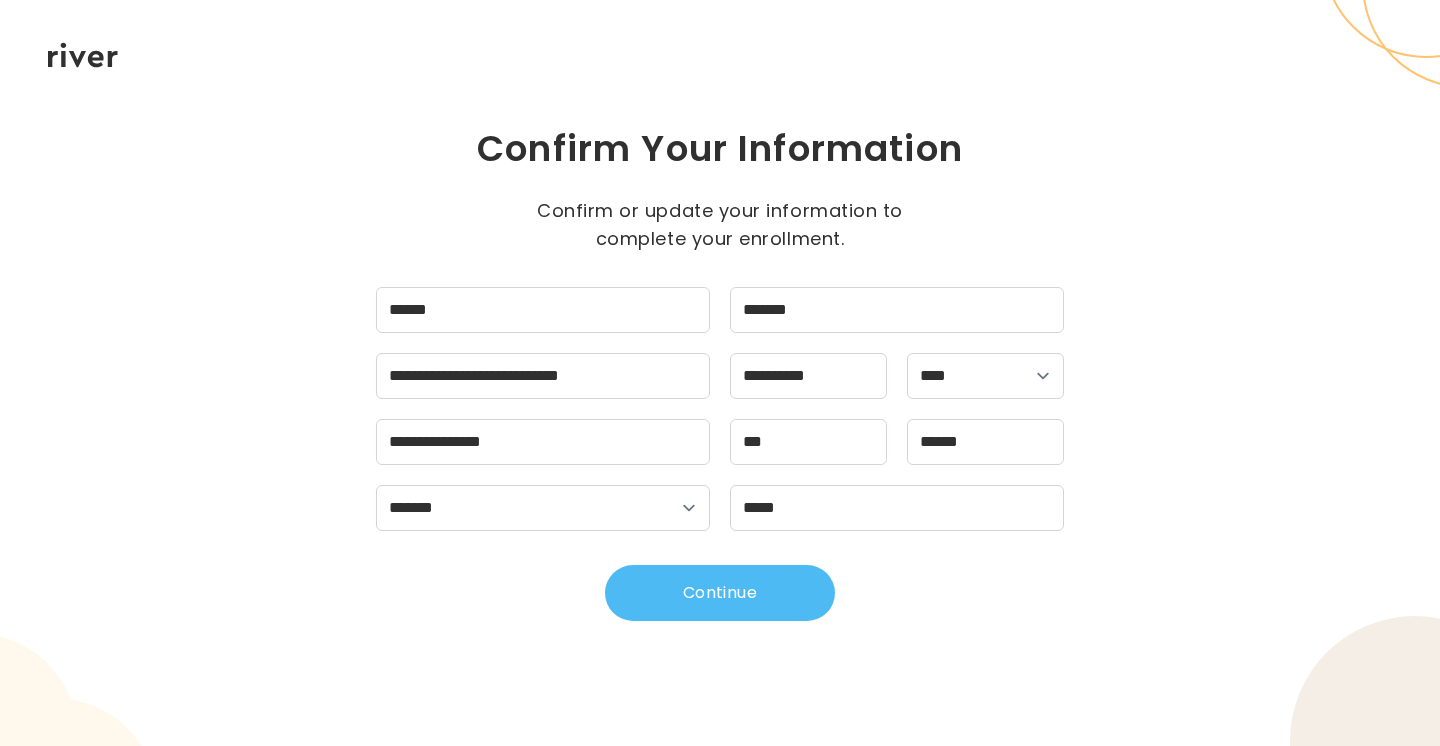 click on "Continue" at bounding box center (720, 593) 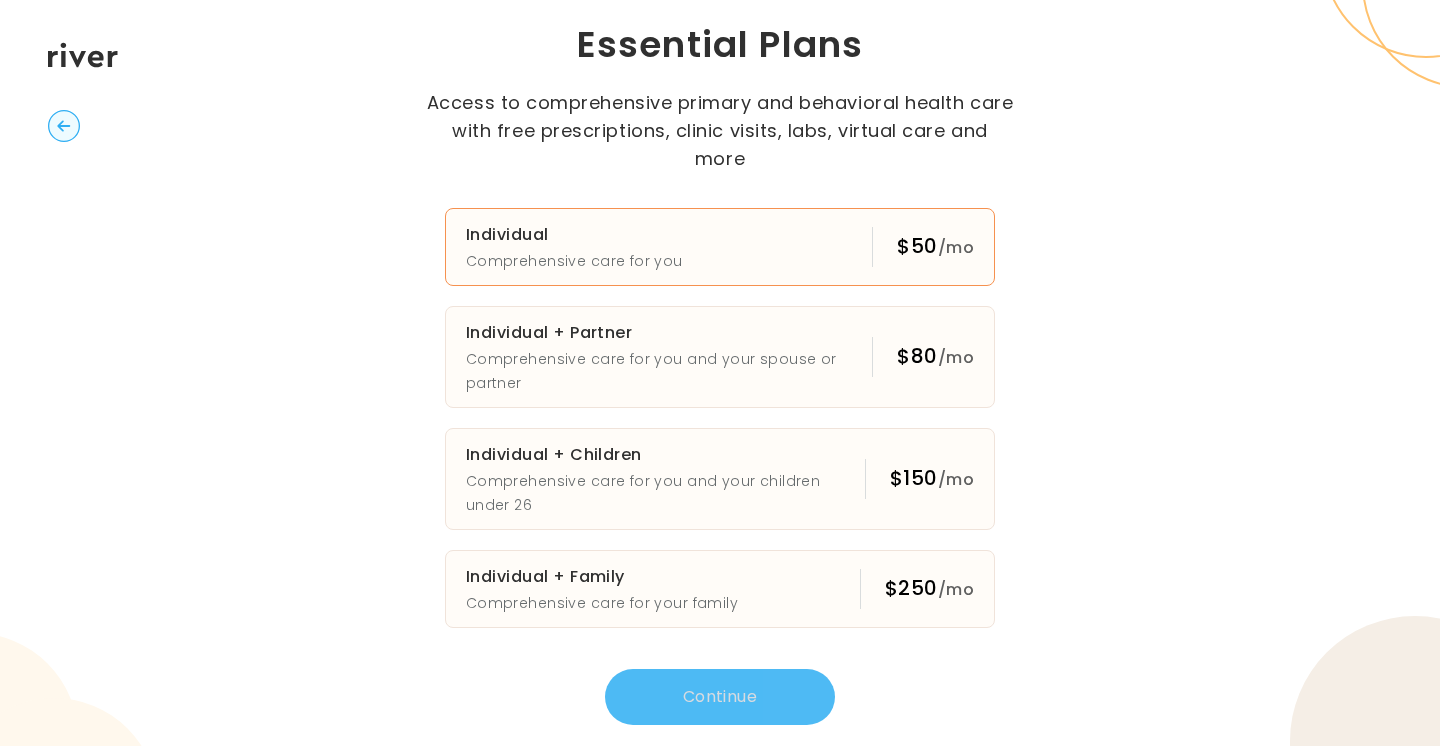 click on "Individual Comprehensive care for you $50 /mo" at bounding box center [720, 247] 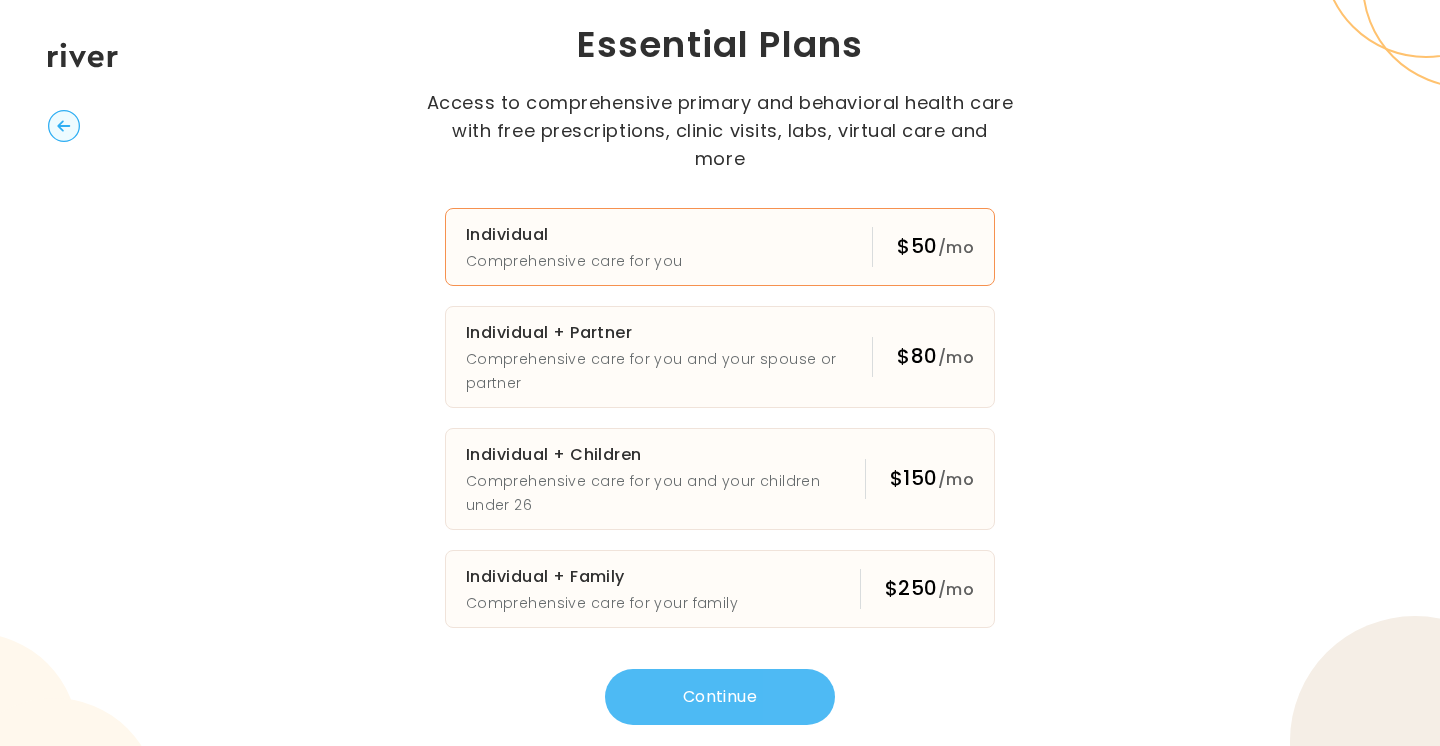 click on "Continue" at bounding box center (720, 697) 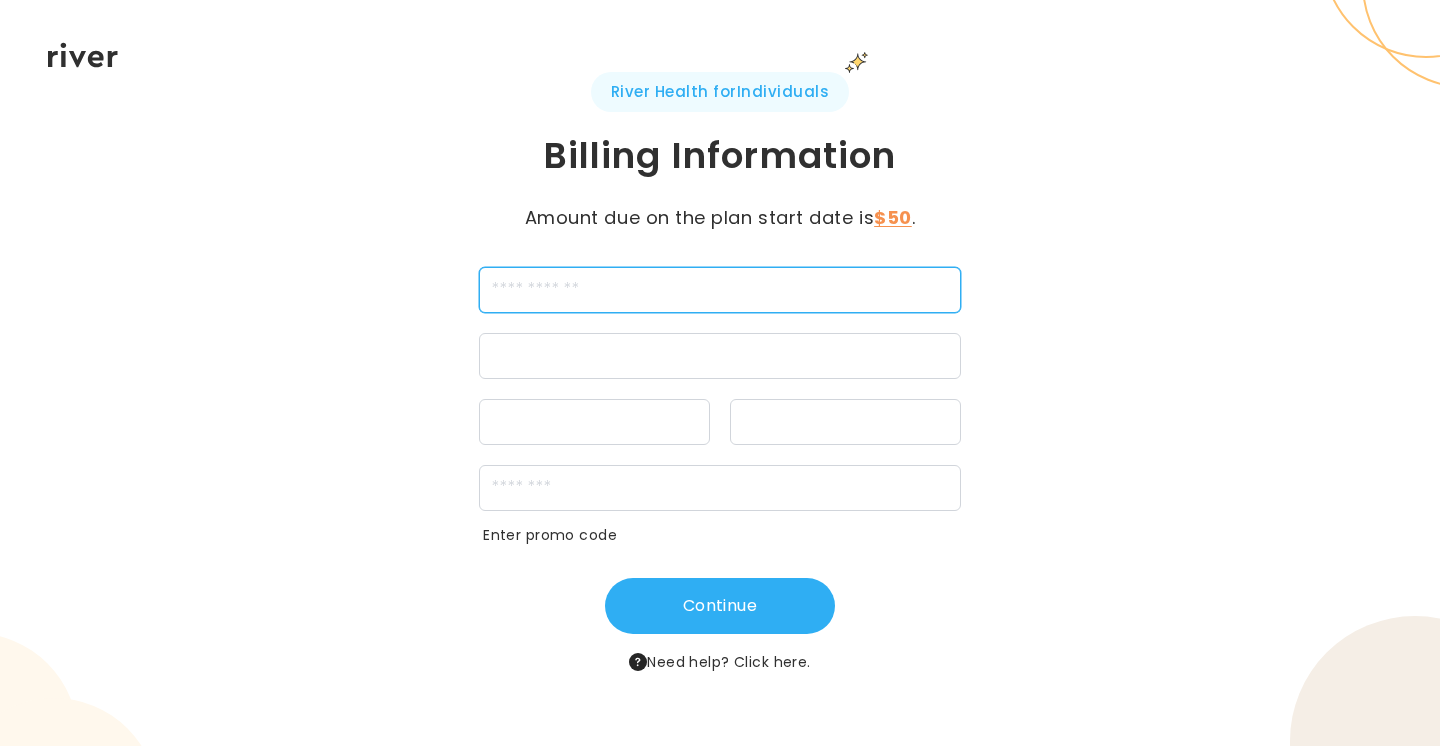 click at bounding box center [720, 290] 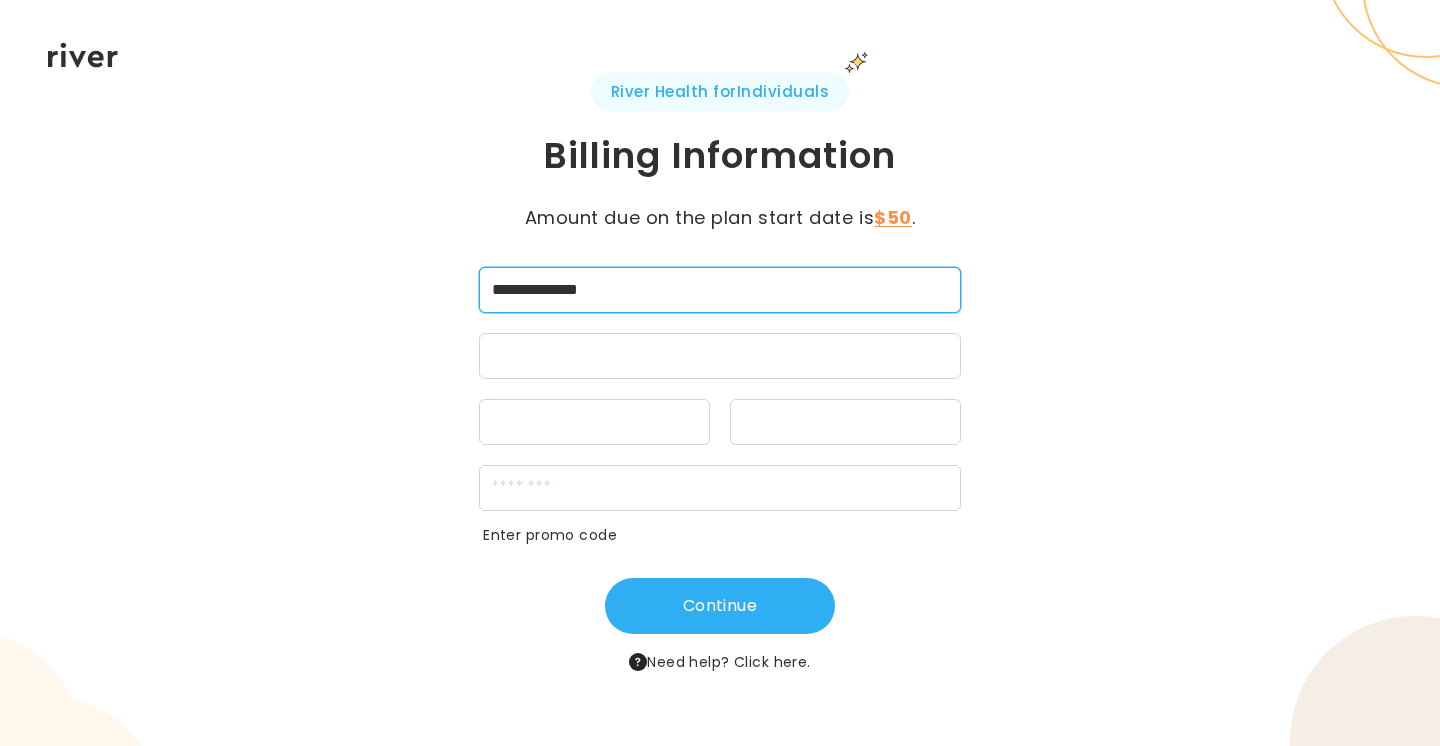 type on "**********" 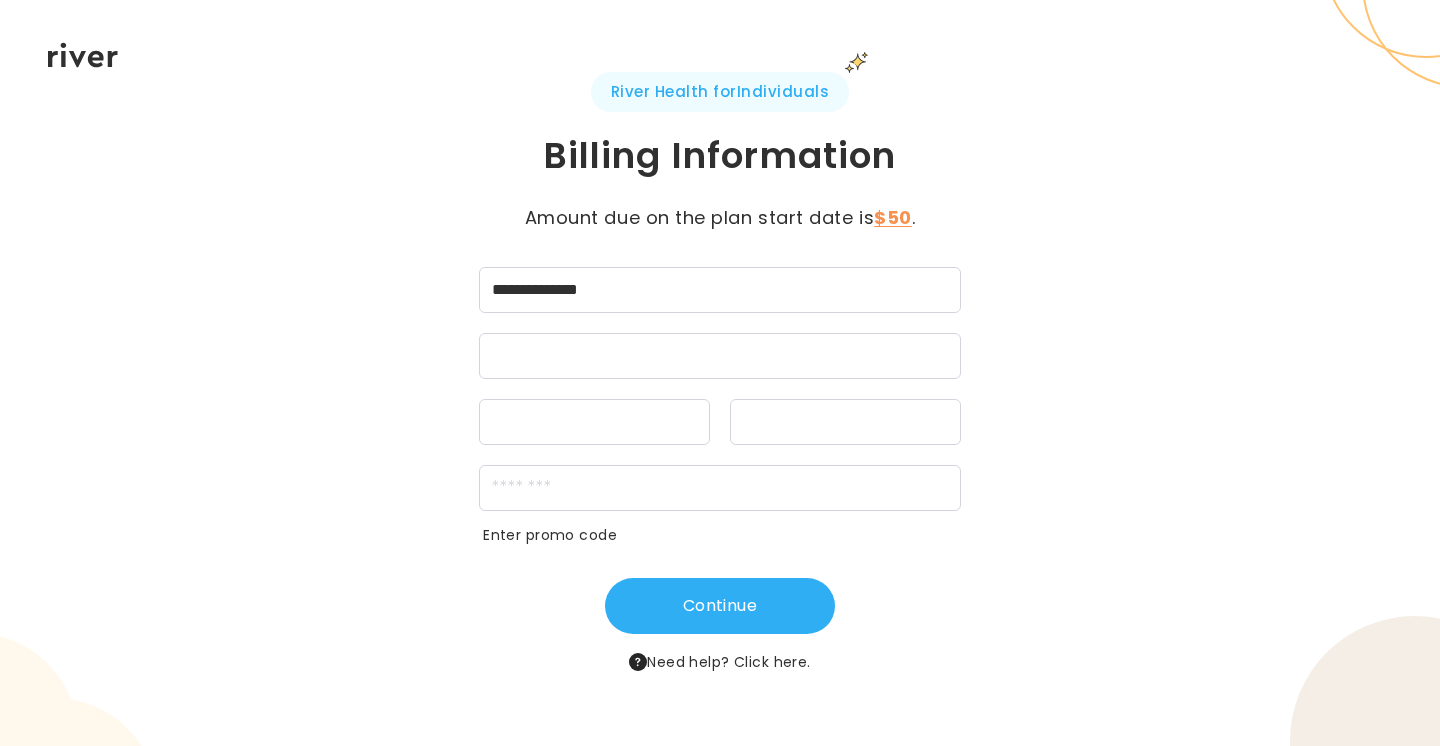 click at bounding box center (720, 357) 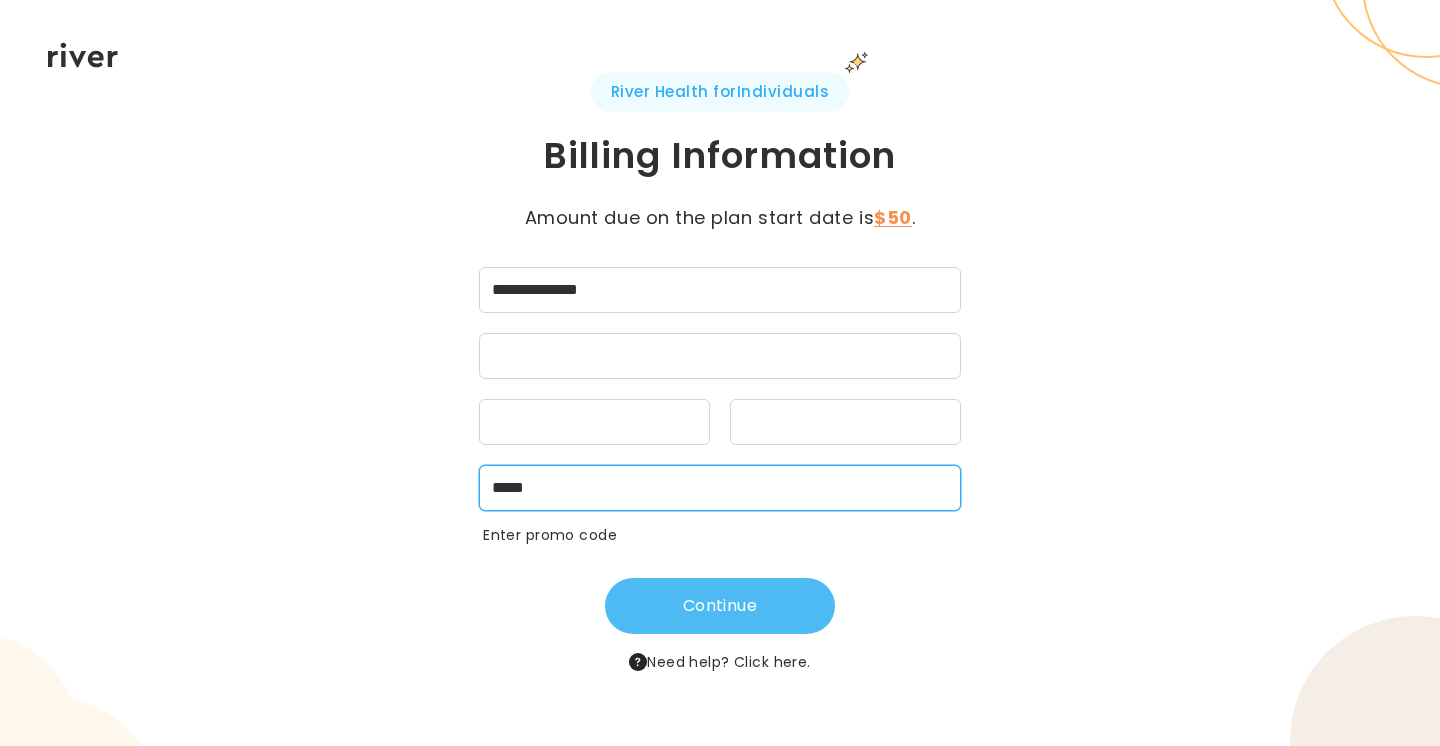 type on "*****" 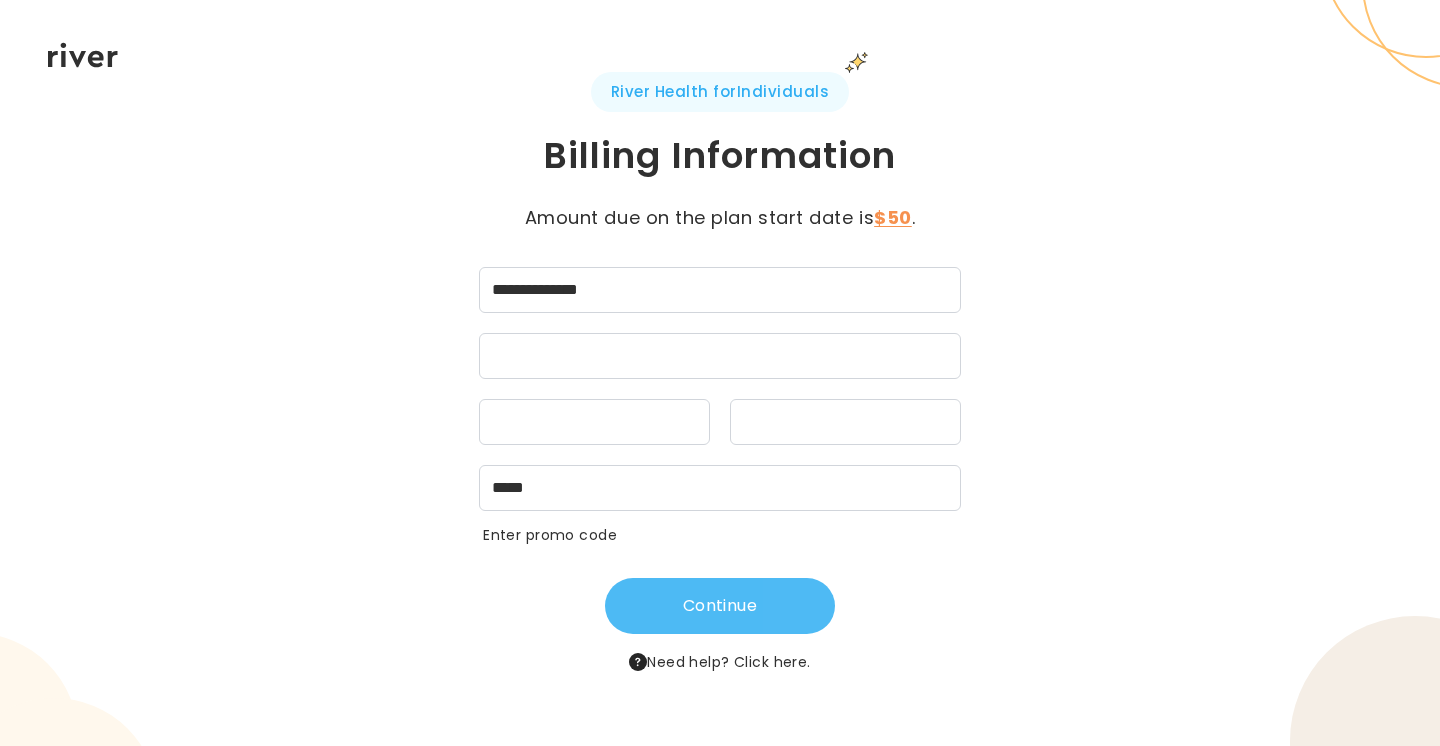 click on "Continue" at bounding box center (720, 606) 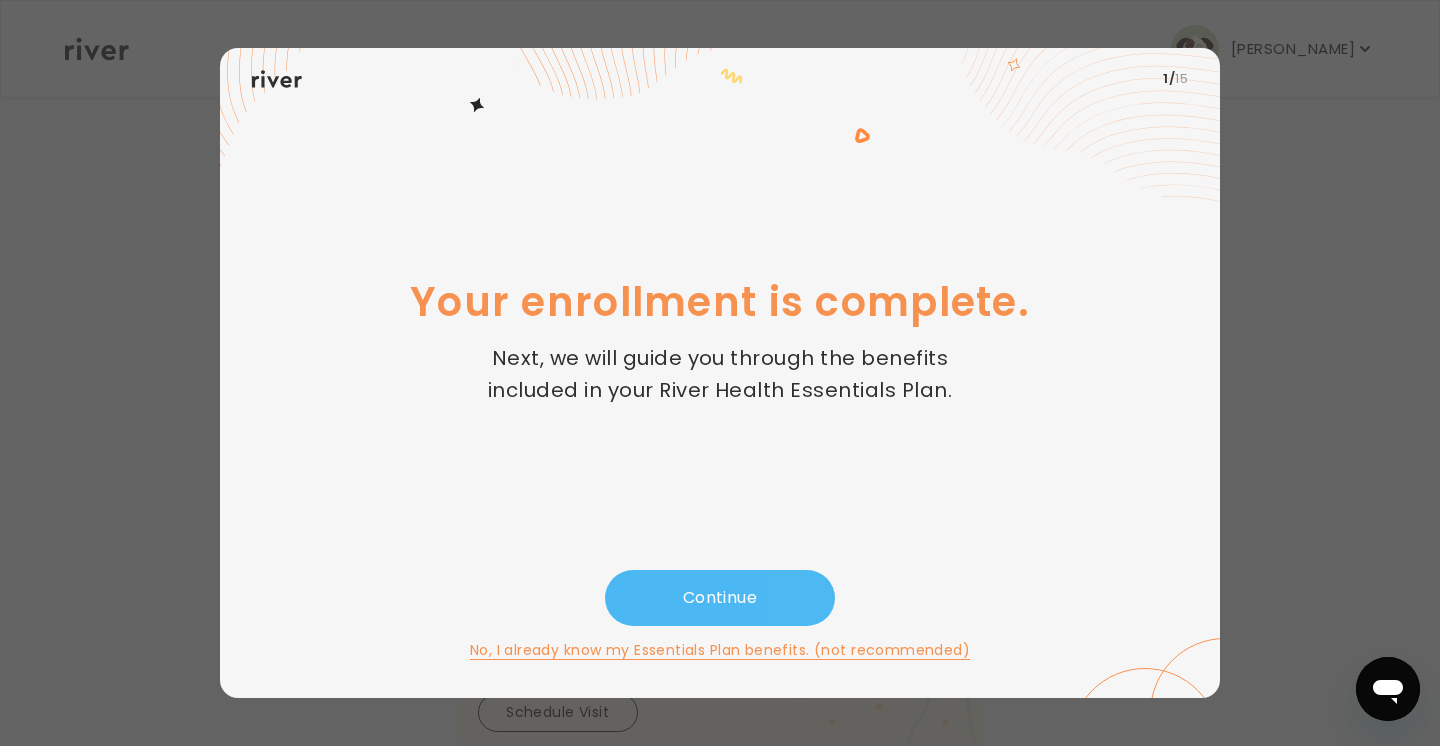 click on "Continue" at bounding box center [720, 598] 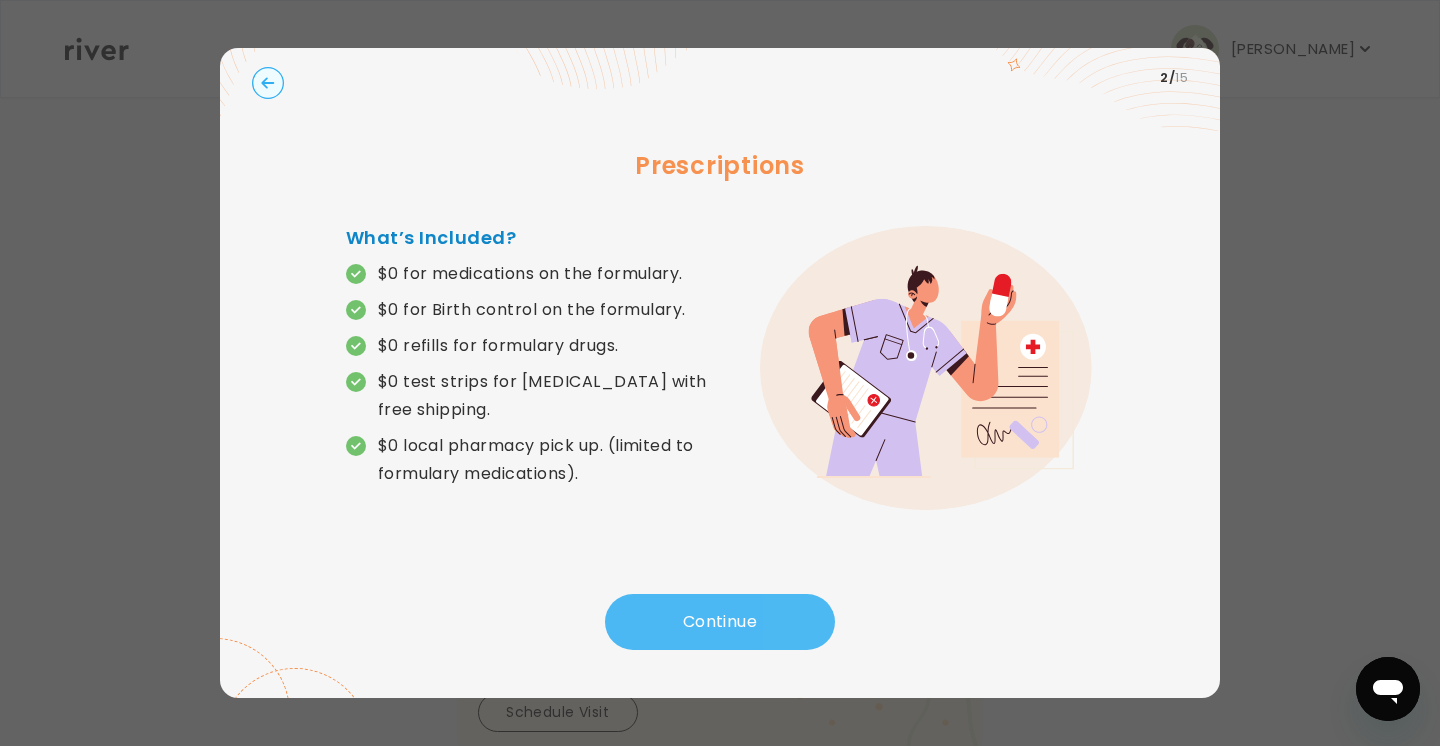 click on "Continue" at bounding box center (720, 622) 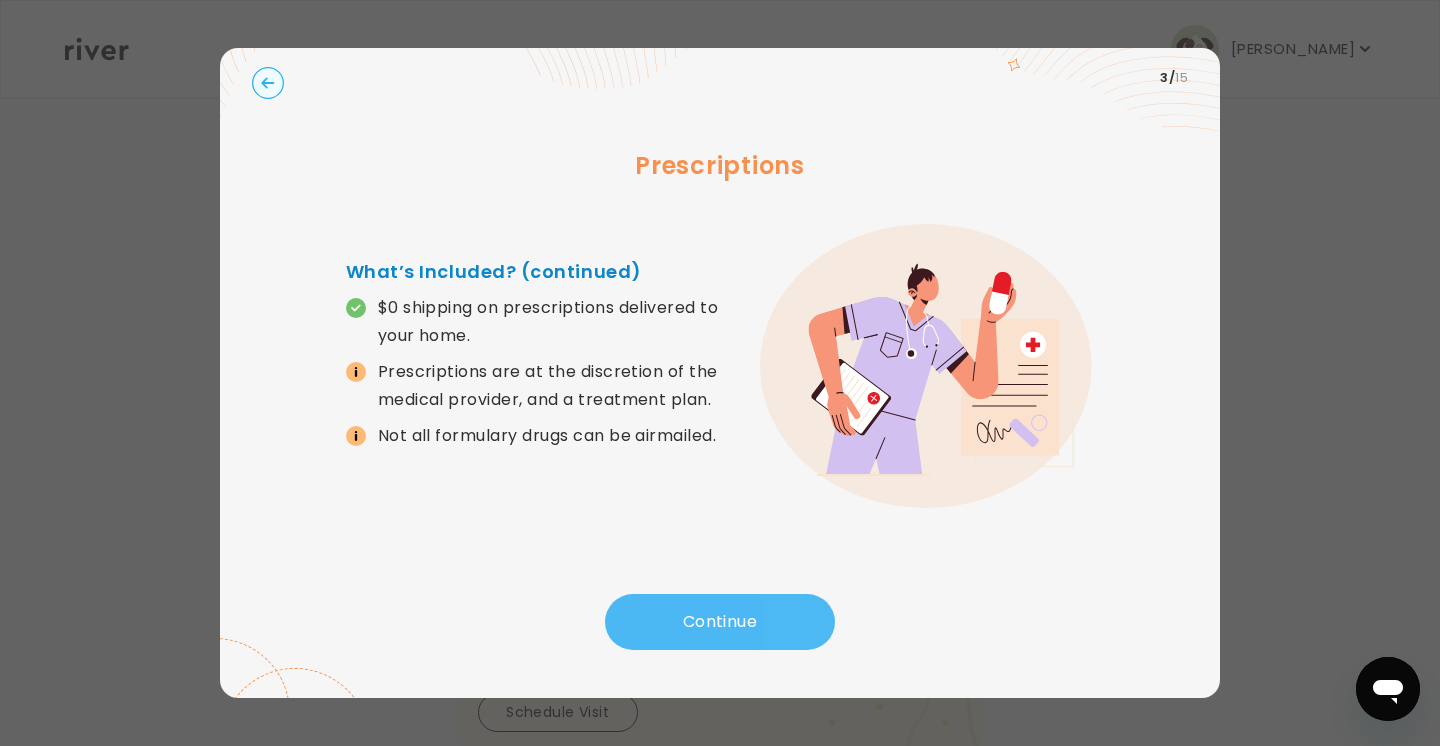 click on "Continue" at bounding box center (720, 622) 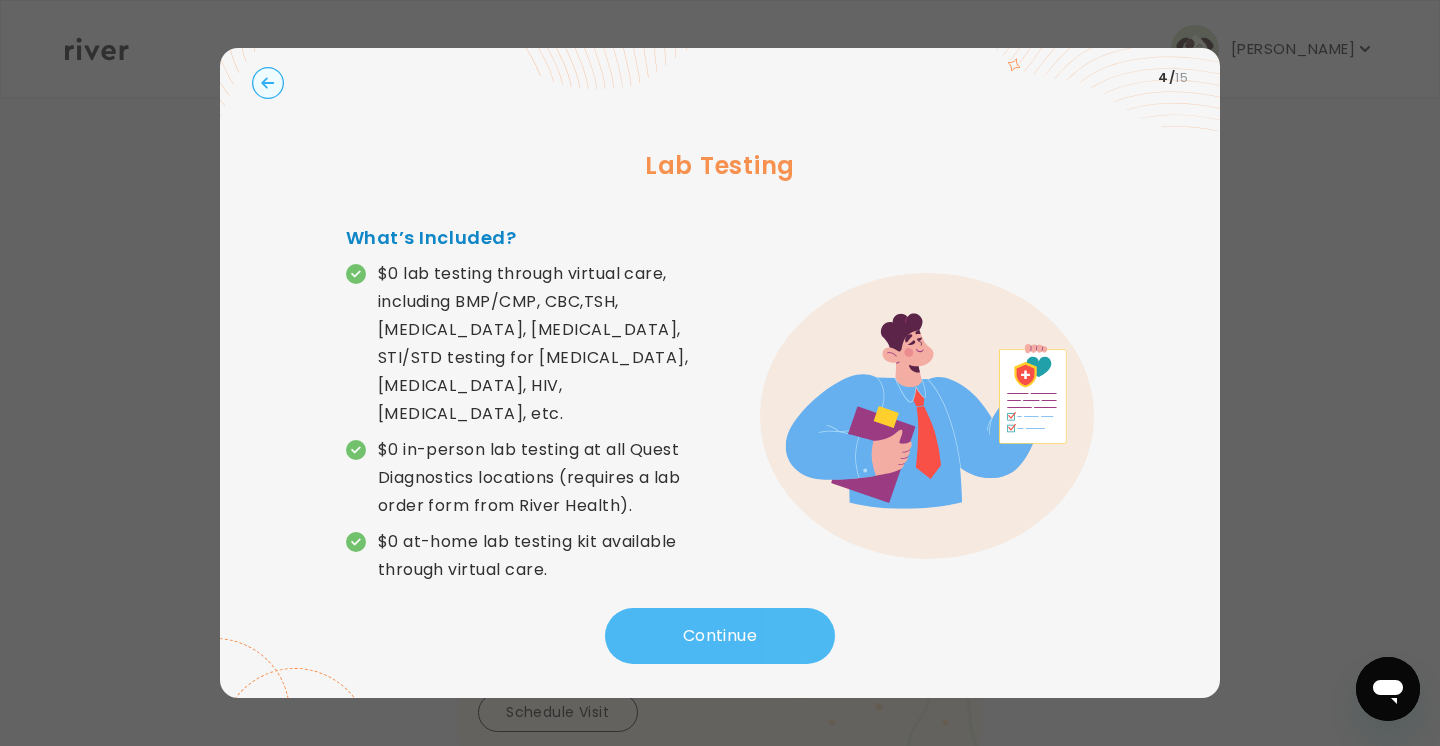 click on "Continue" at bounding box center [720, 636] 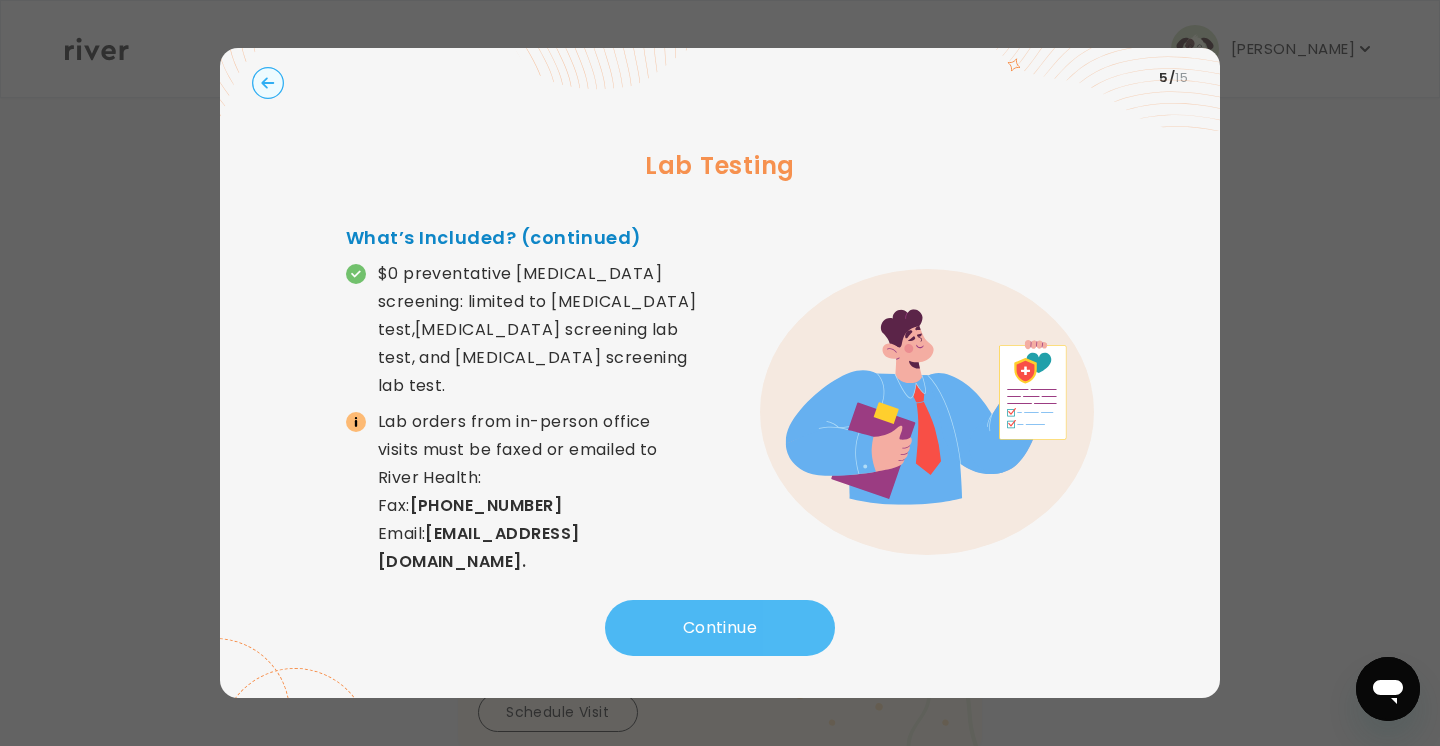 click on "Continue" at bounding box center (720, 628) 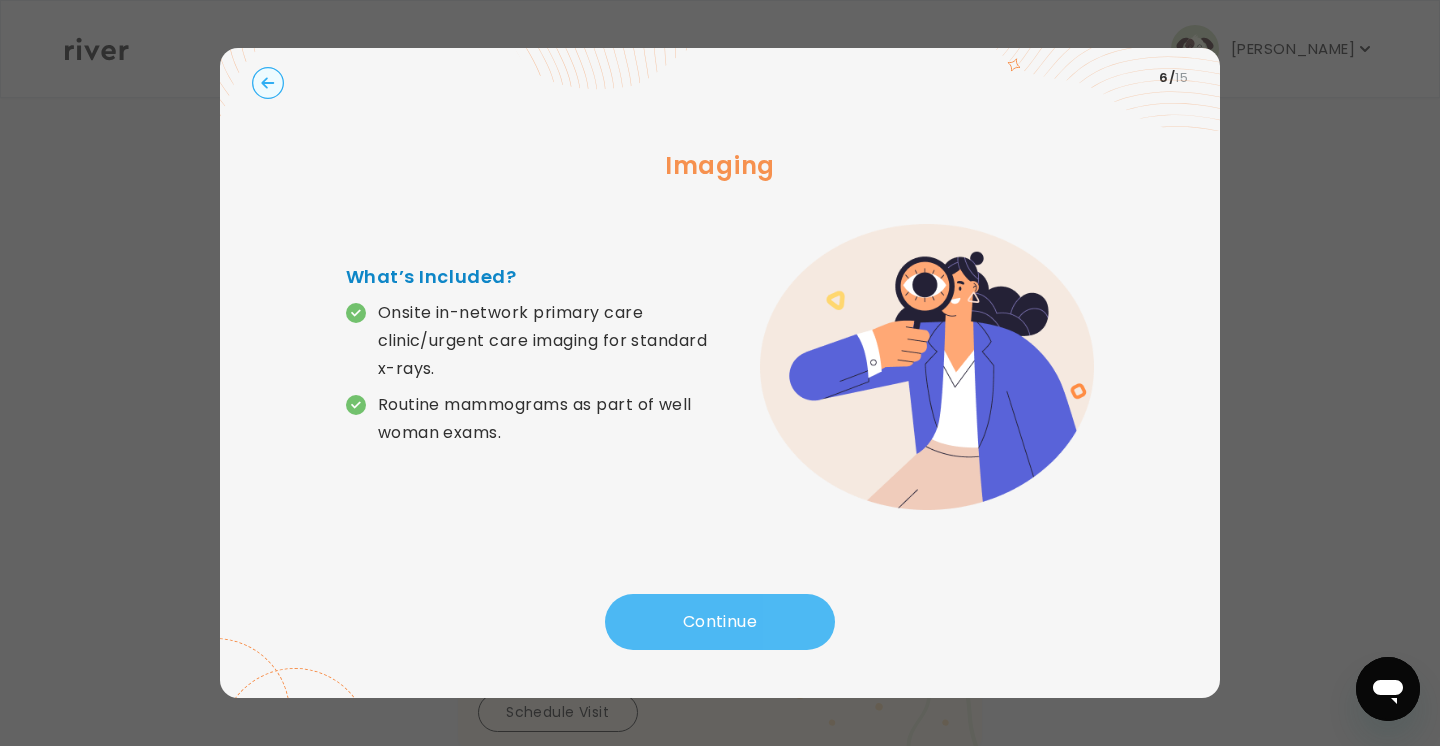 click on "Continue" at bounding box center (720, 622) 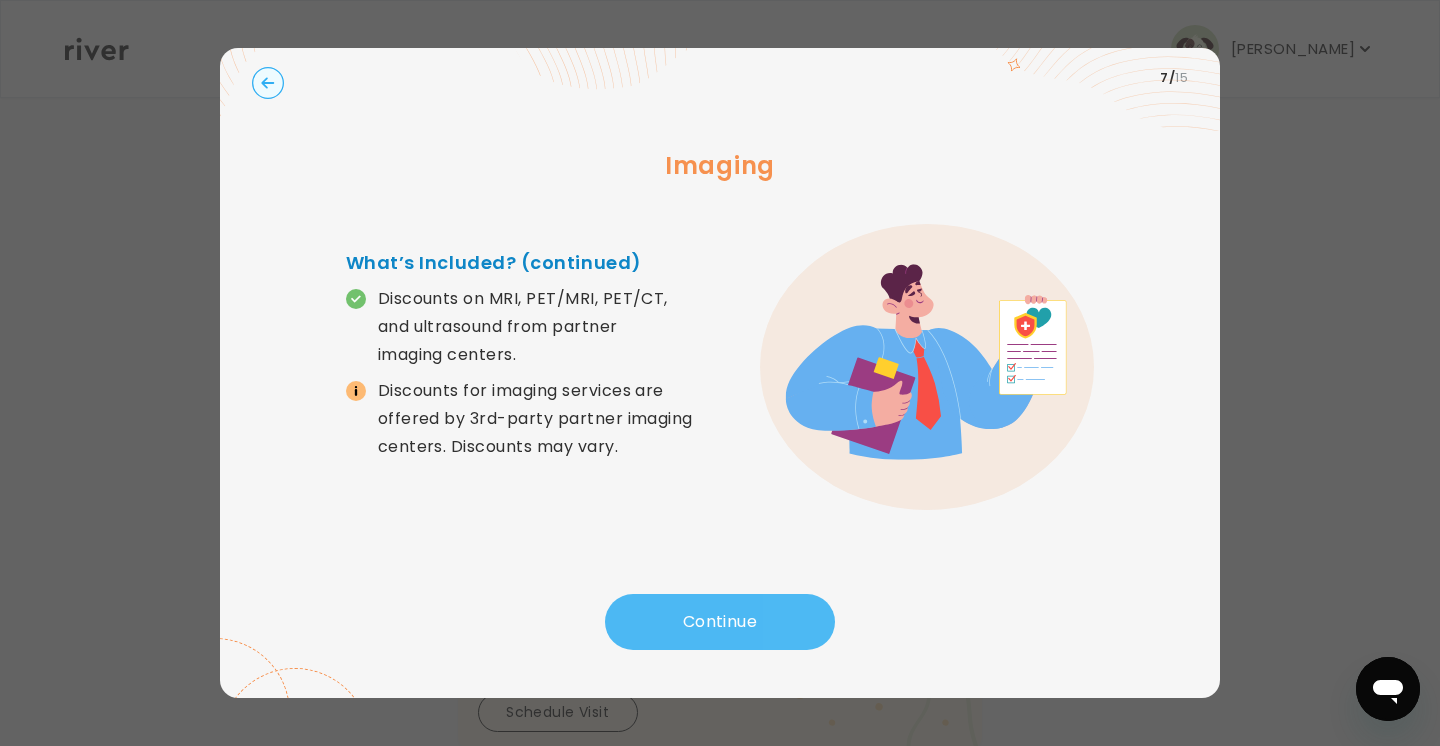 click on "Continue" at bounding box center [720, 622] 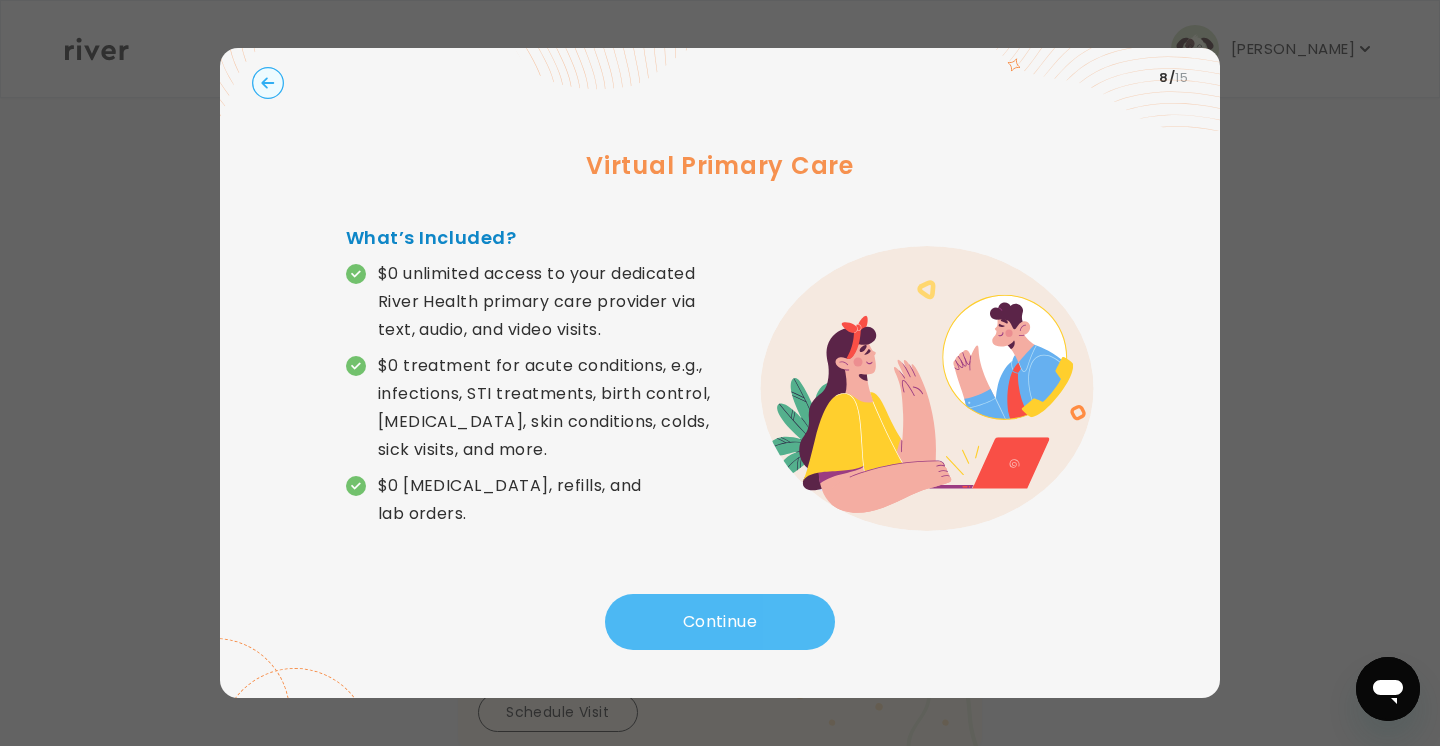 click on "Continue" at bounding box center [720, 622] 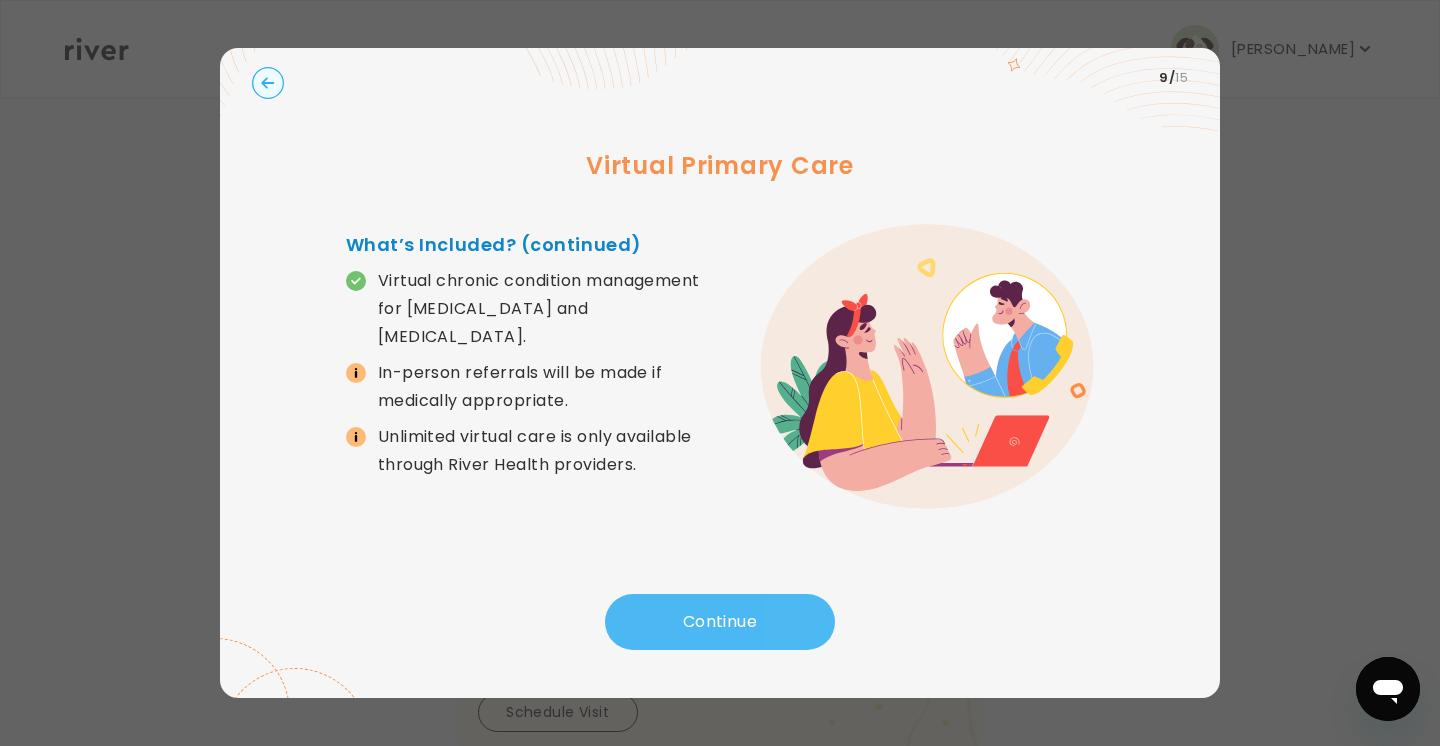 click on "Continue" at bounding box center [720, 622] 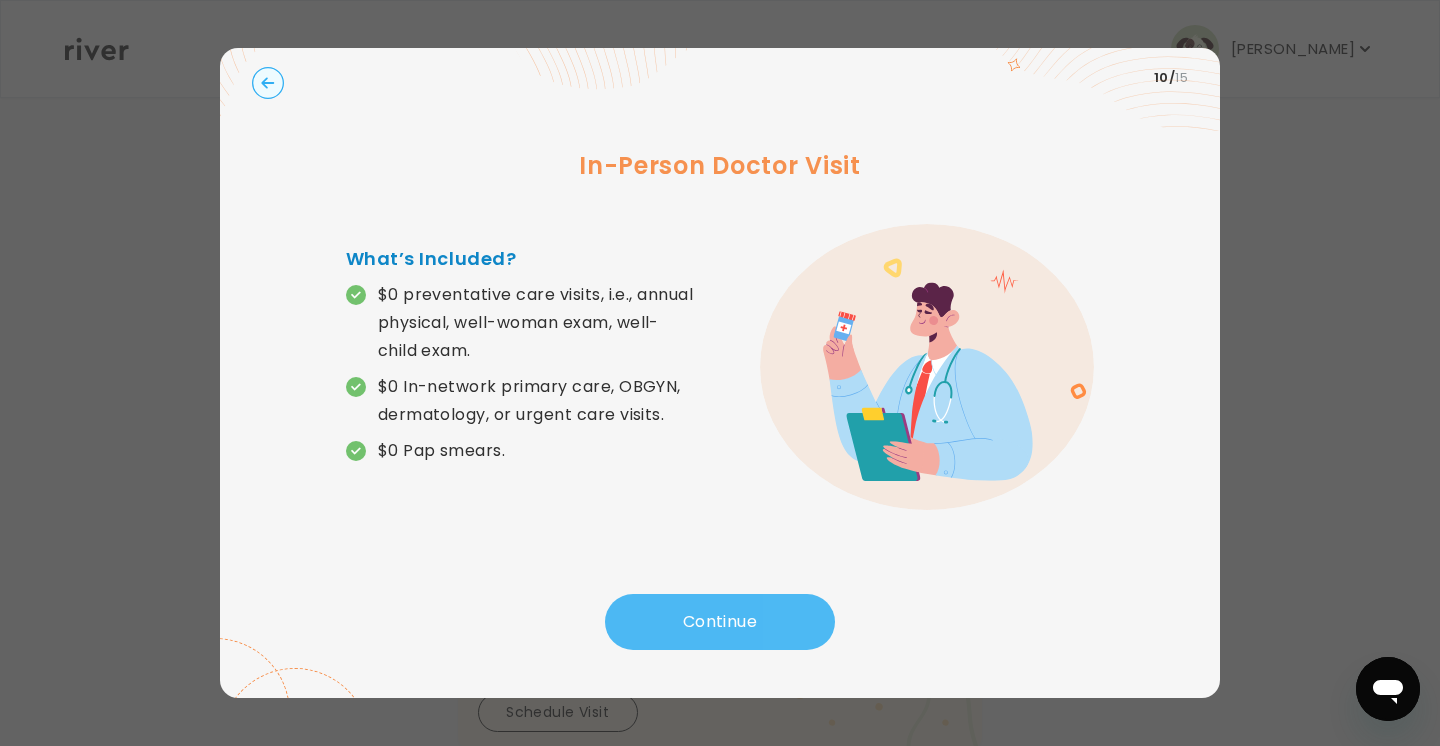 click on "Continue" at bounding box center (720, 622) 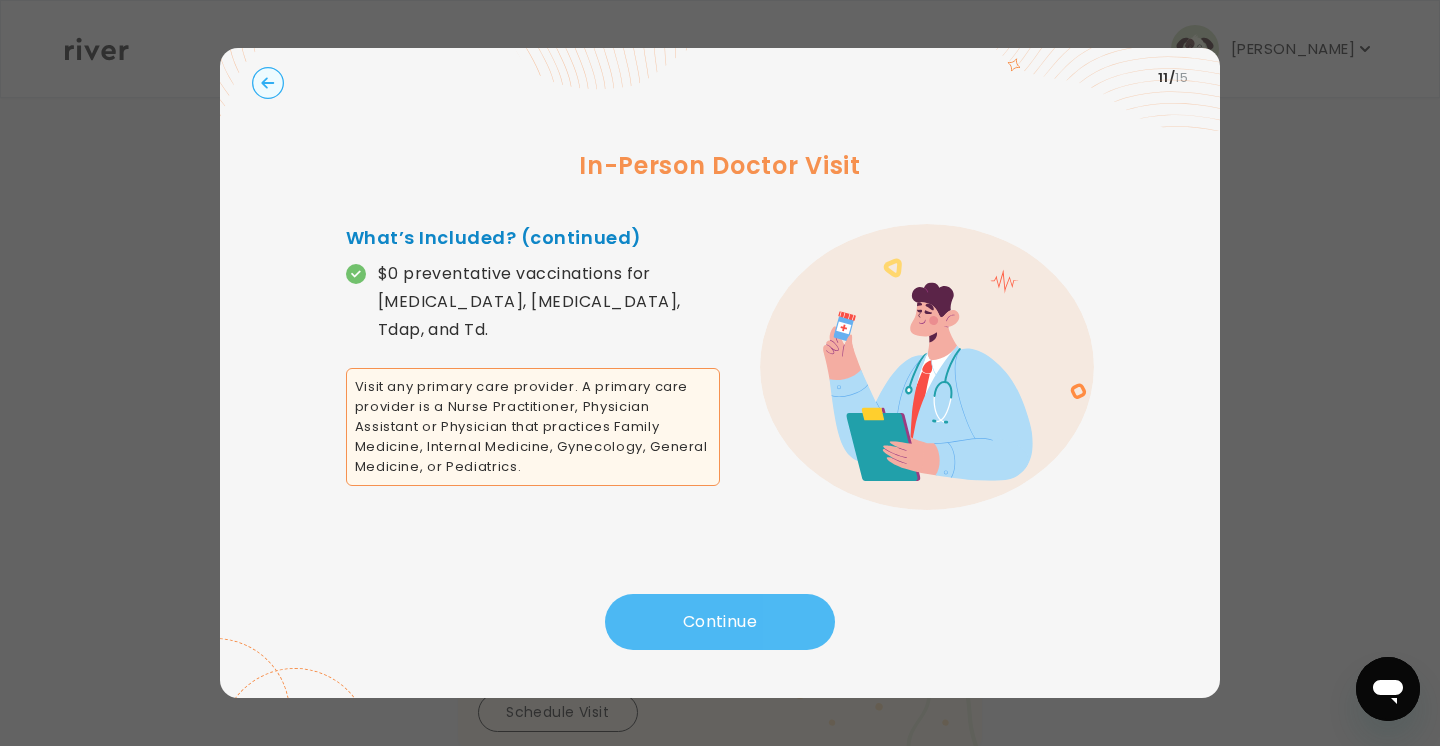 click on "Continue" at bounding box center [720, 622] 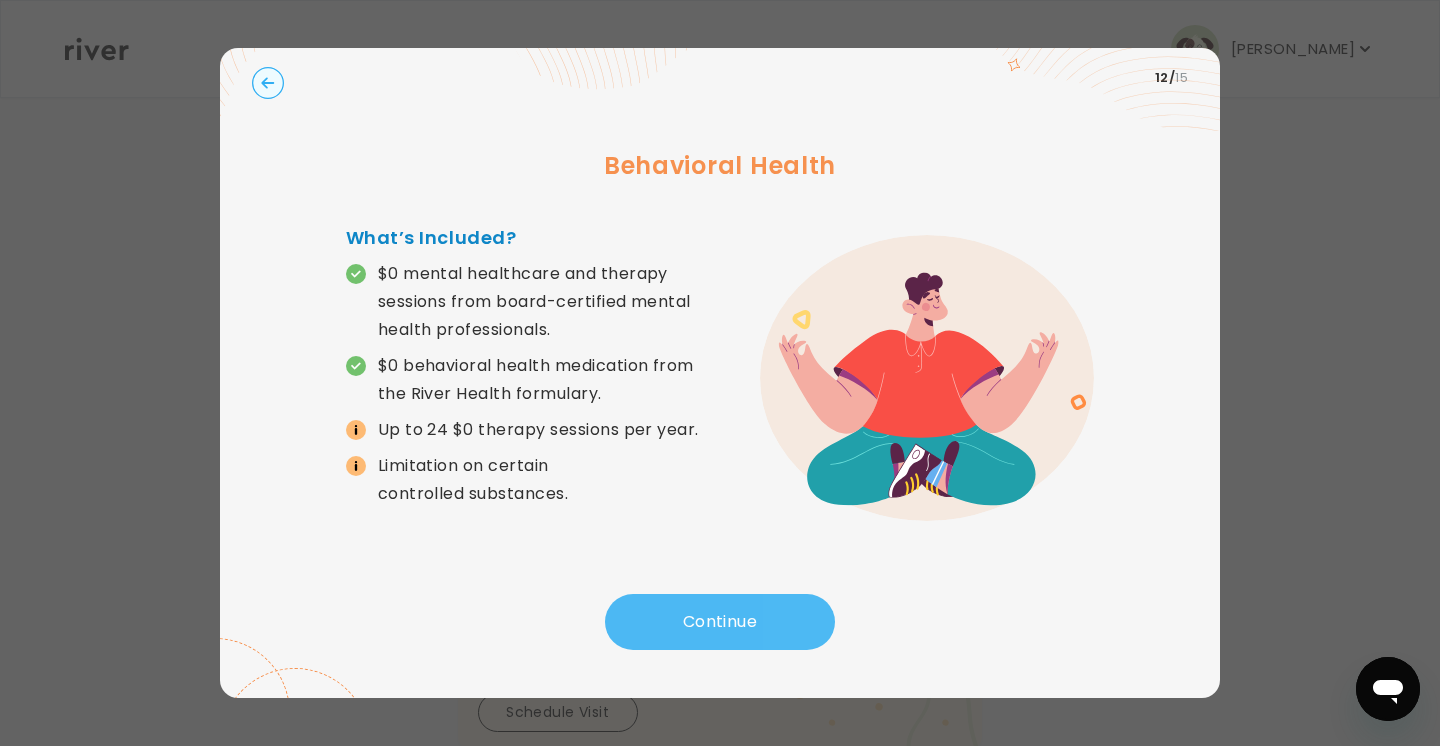 click on "Continue" at bounding box center [720, 622] 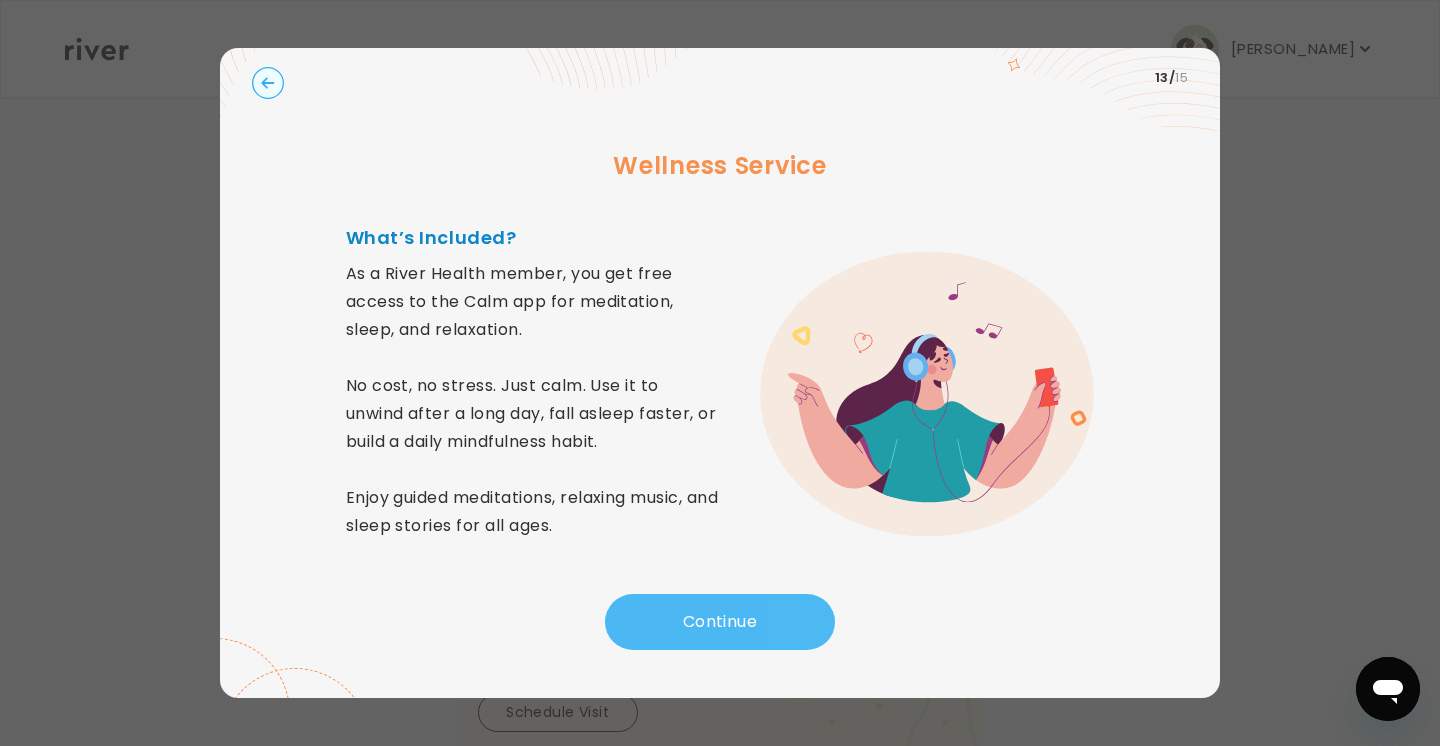 click on "Continue" at bounding box center (720, 622) 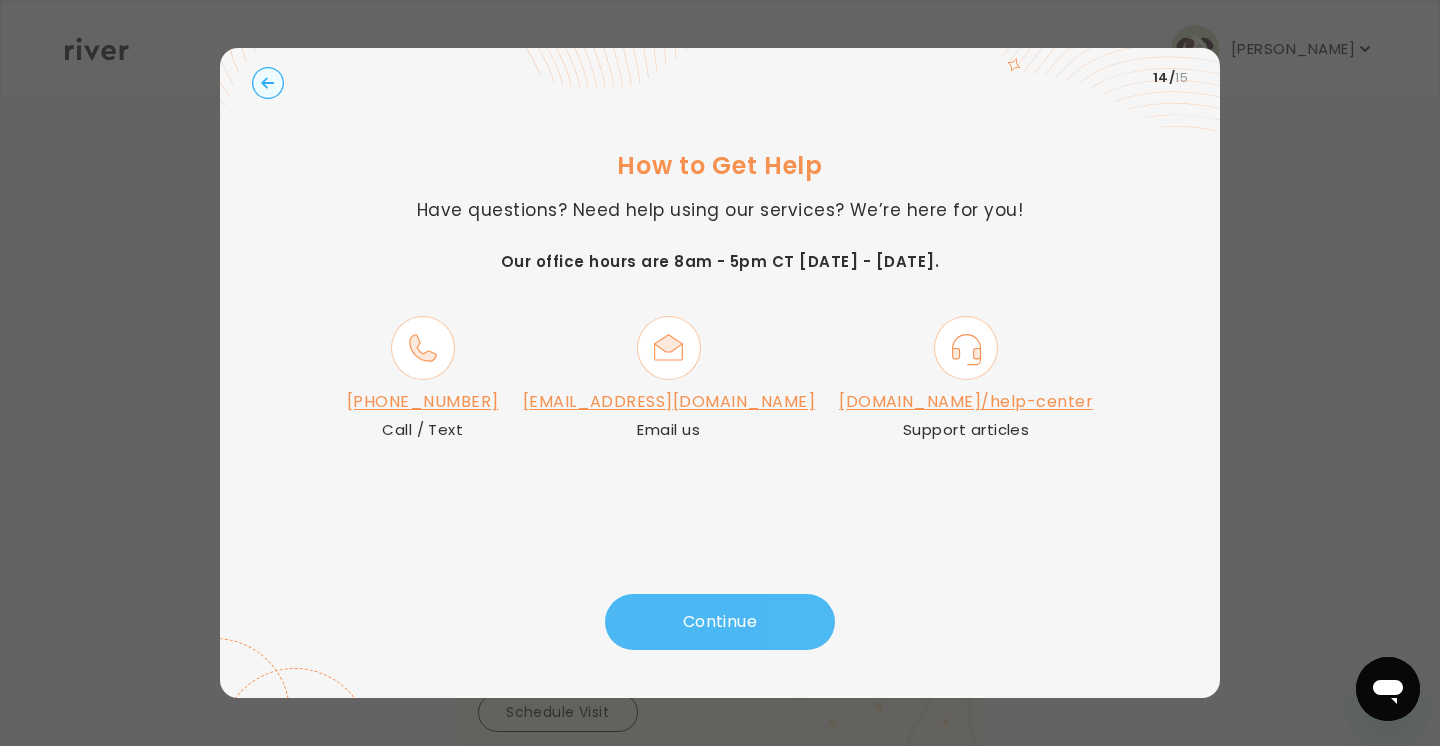 click on "Continue" at bounding box center [720, 622] 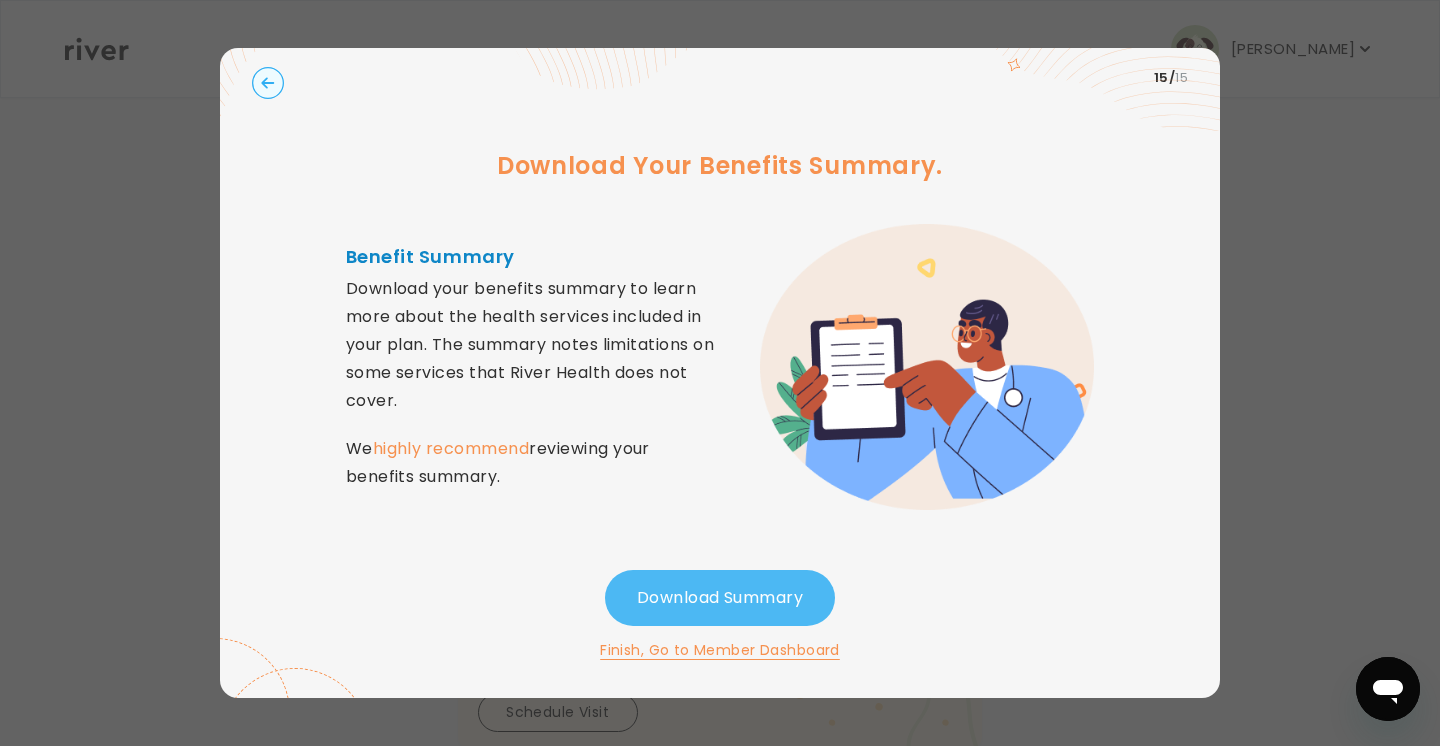 click on "Download Summary" at bounding box center (720, 598) 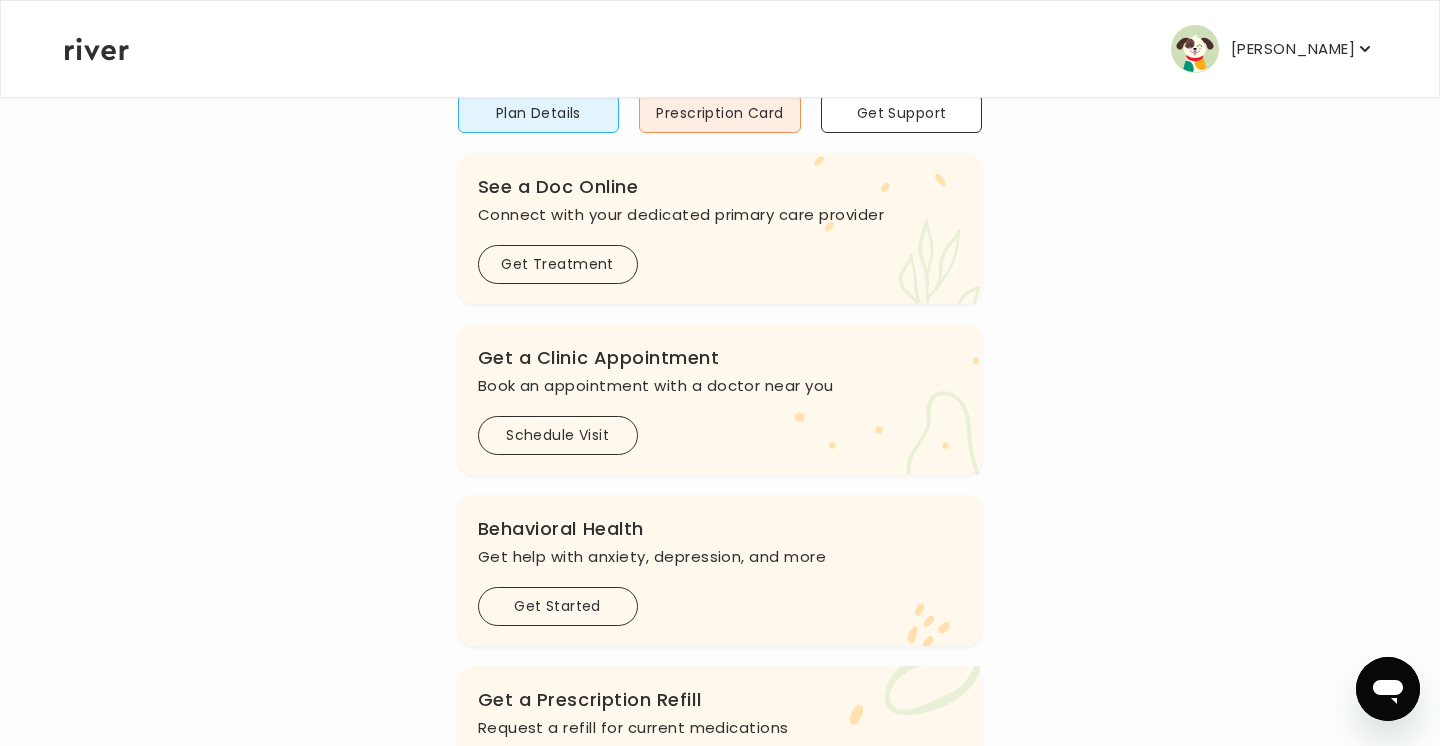 scroll, scrollTop: 275, scrollLeft: 0, axis: vertical 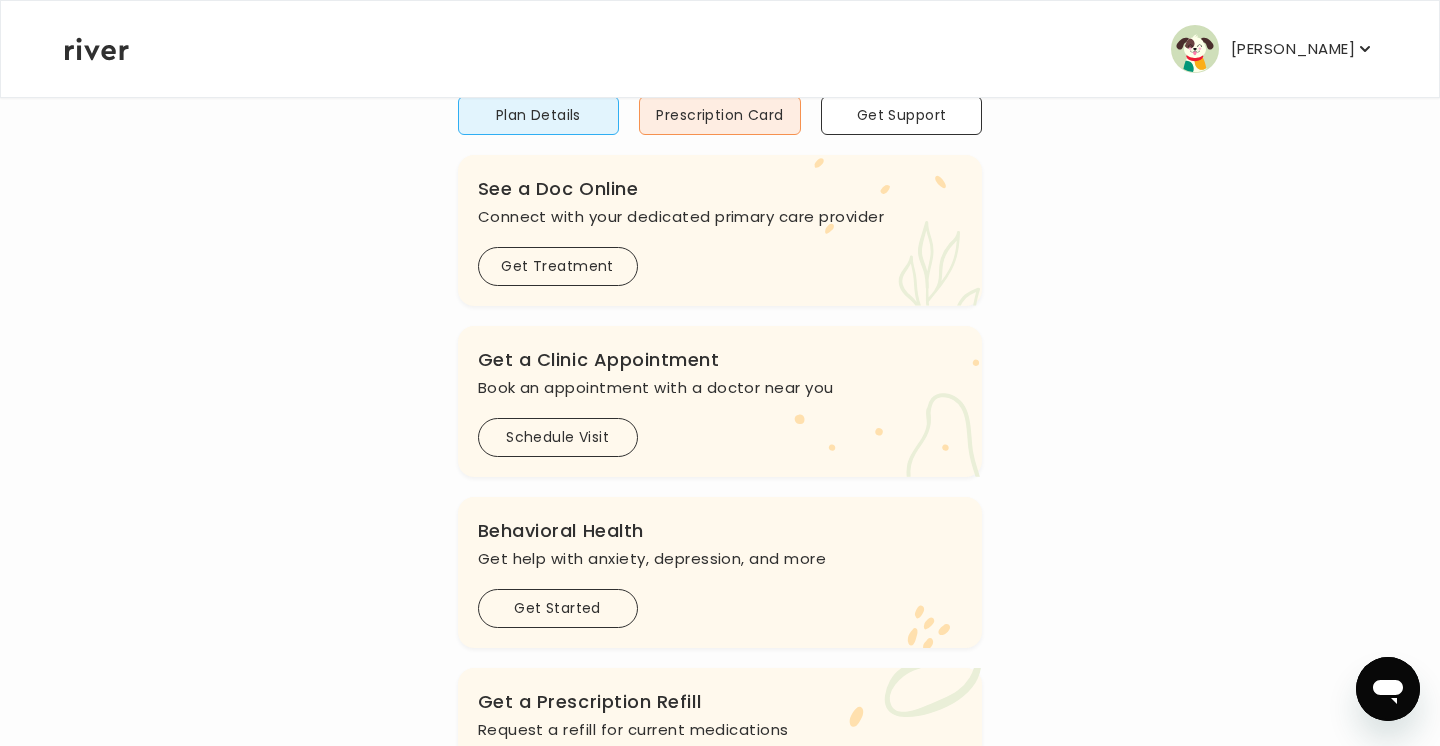 click on "[PERSON_NAME]" at bounding box center (1273, 49) 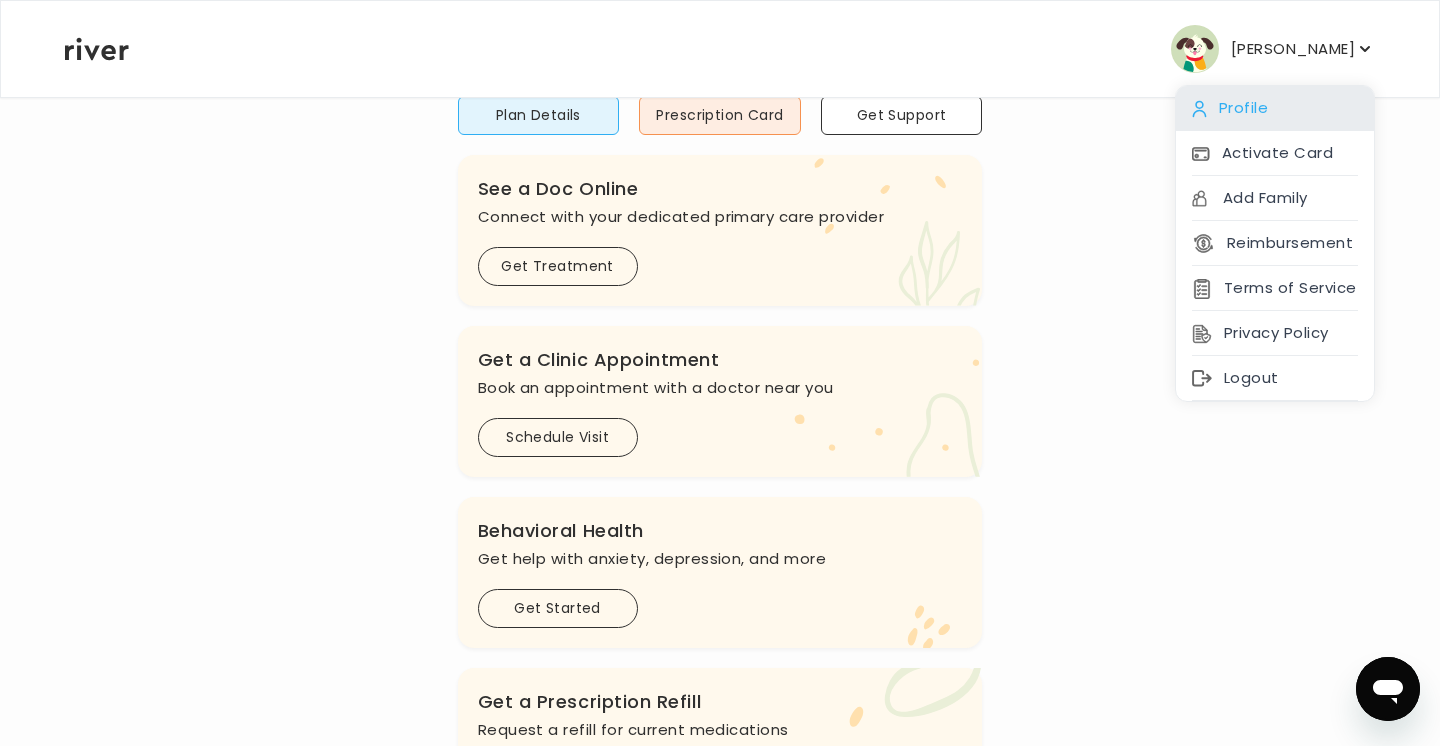 click on "Profile" at bounding box center (1275, 108) 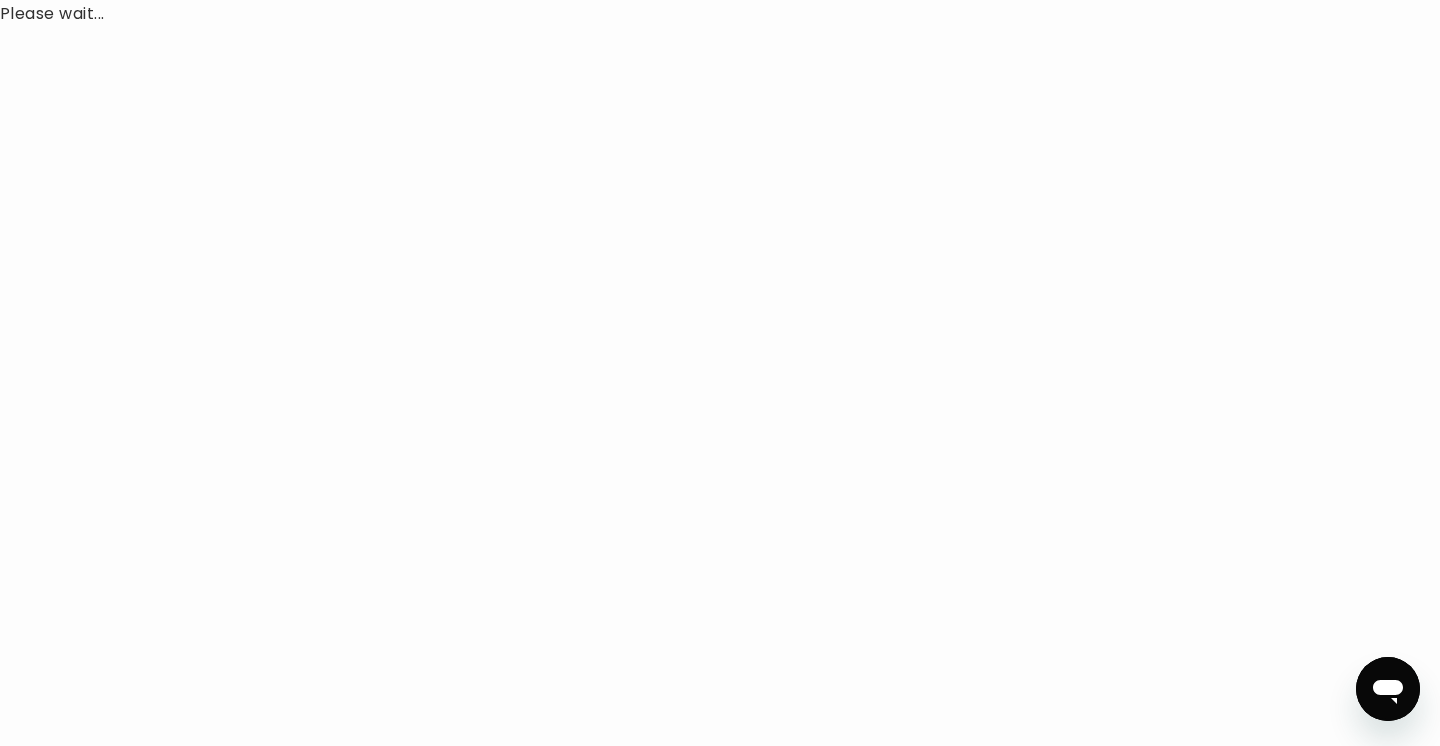 scroll, scrollTop: 0, scrollLeft: 0, axis: both 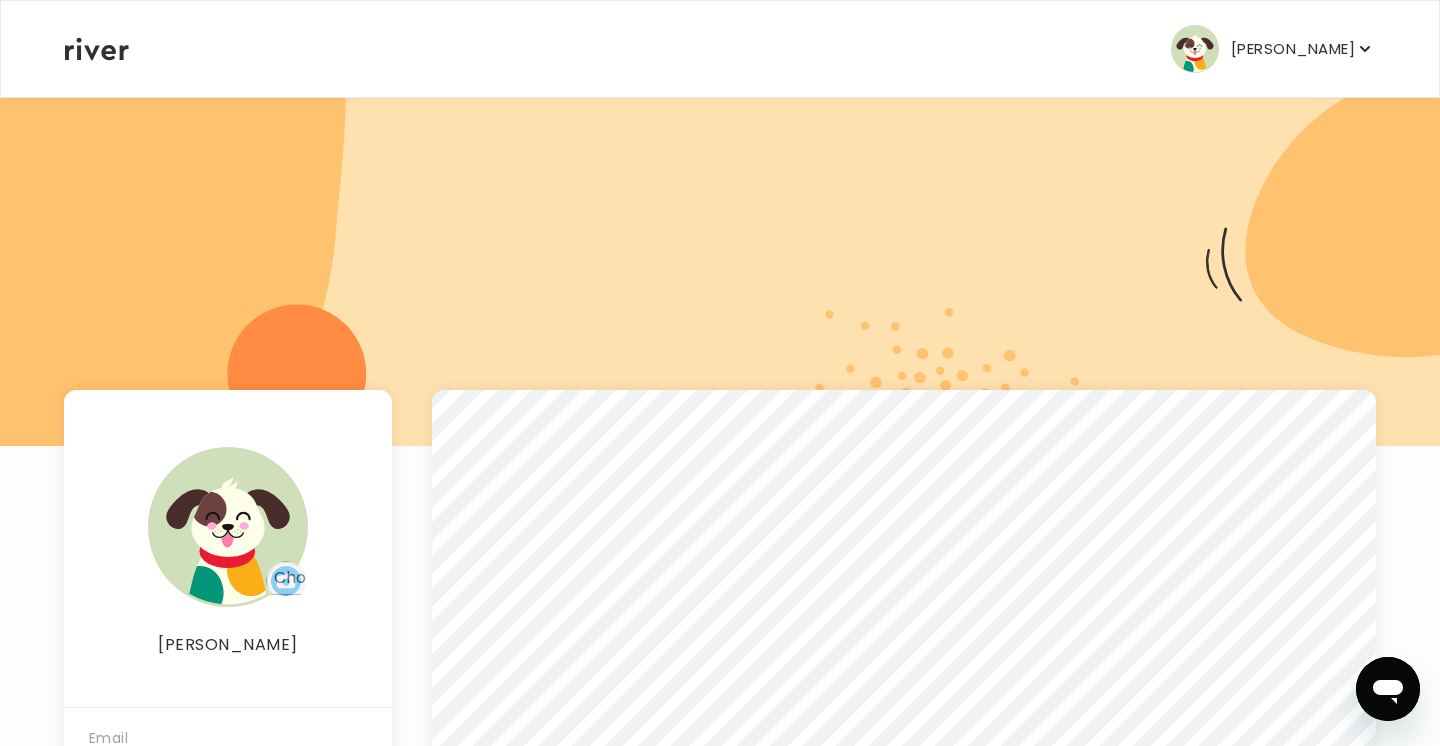 click at bounding box center (286, 581) 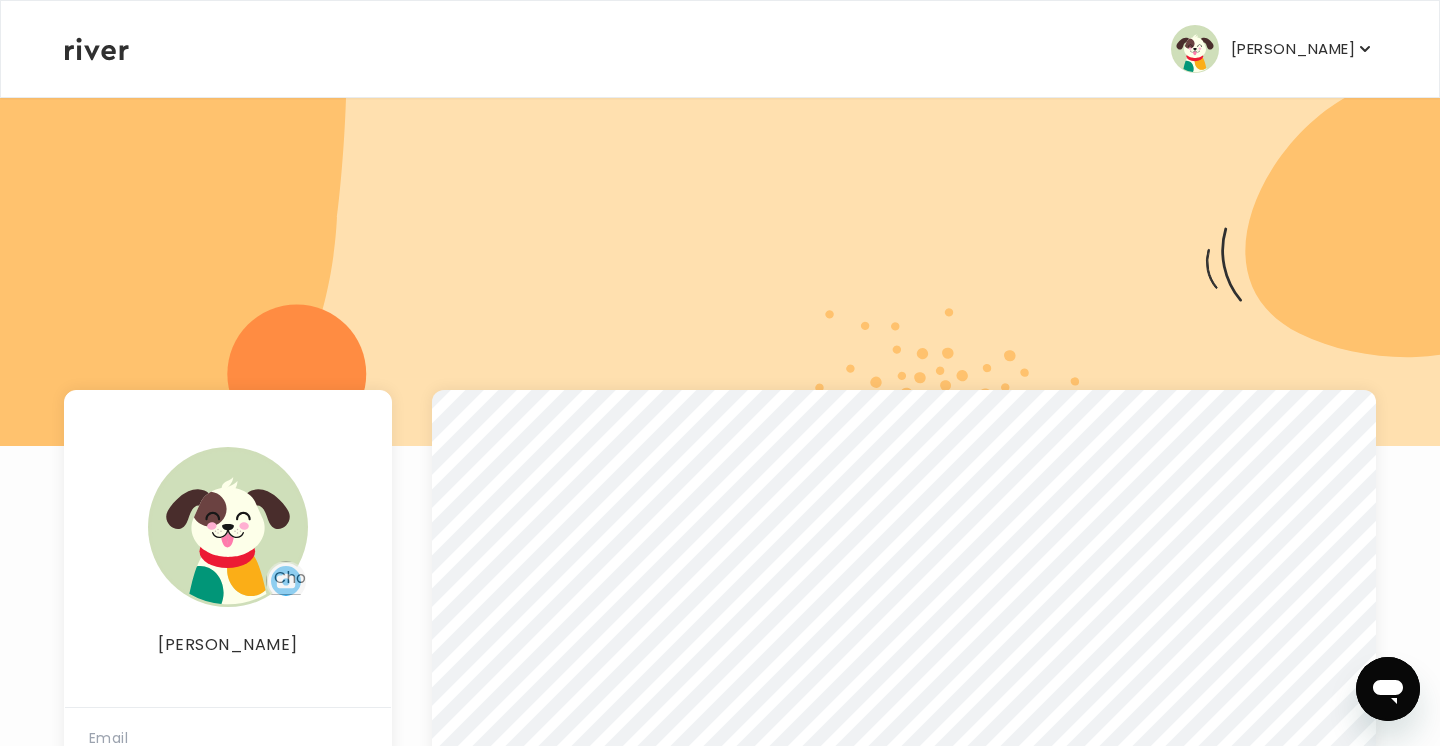 type on "**********" 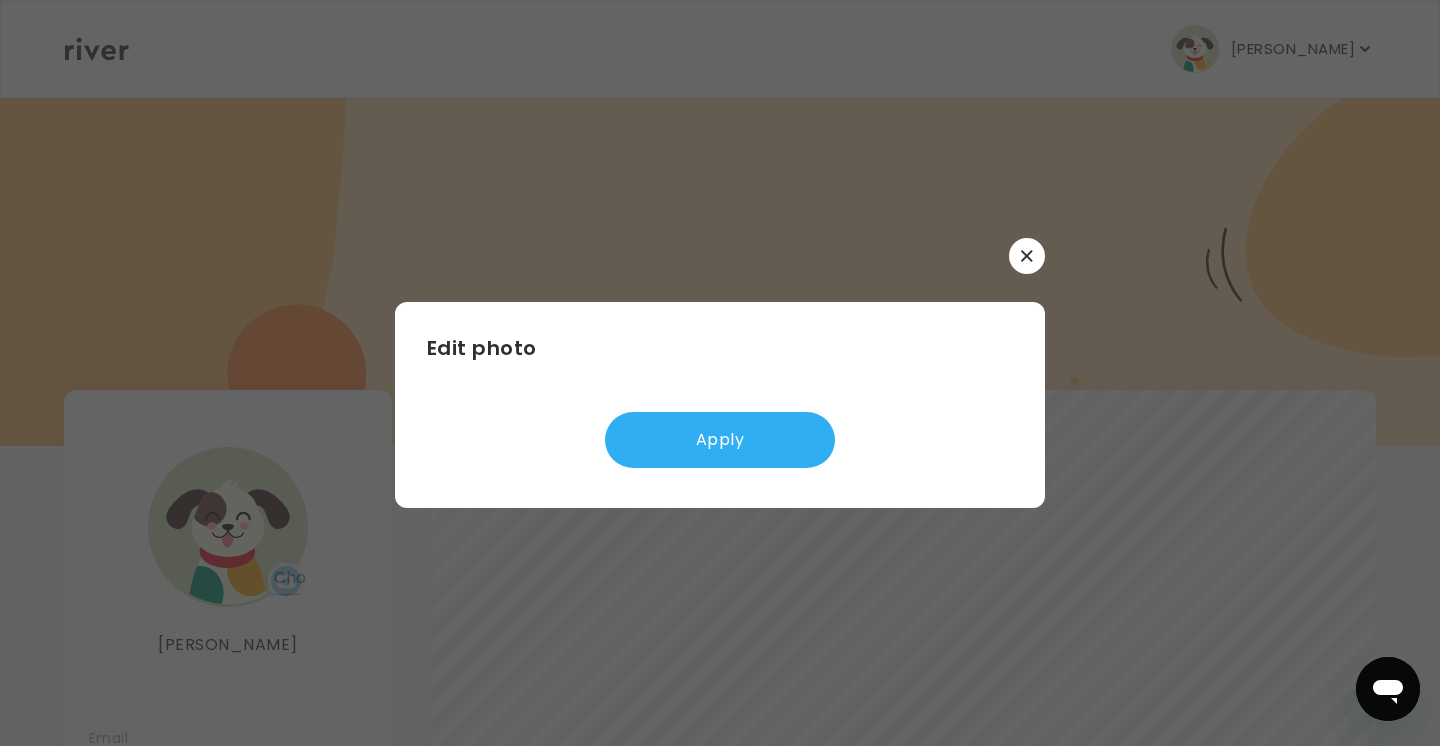 type 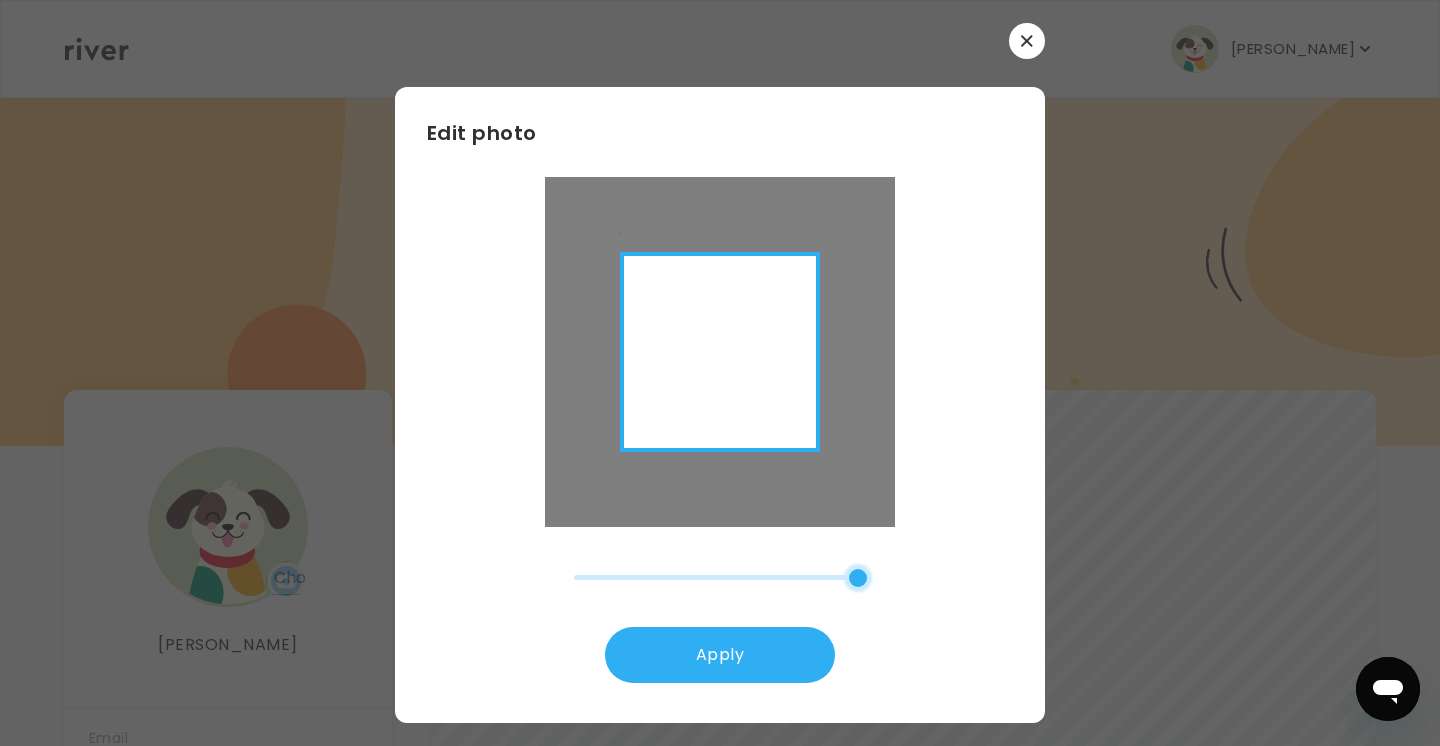 drag, startPoint x: 600, startPoint y: 572, endPoint x: 558, endPoint y: 561, distance: 43.416588 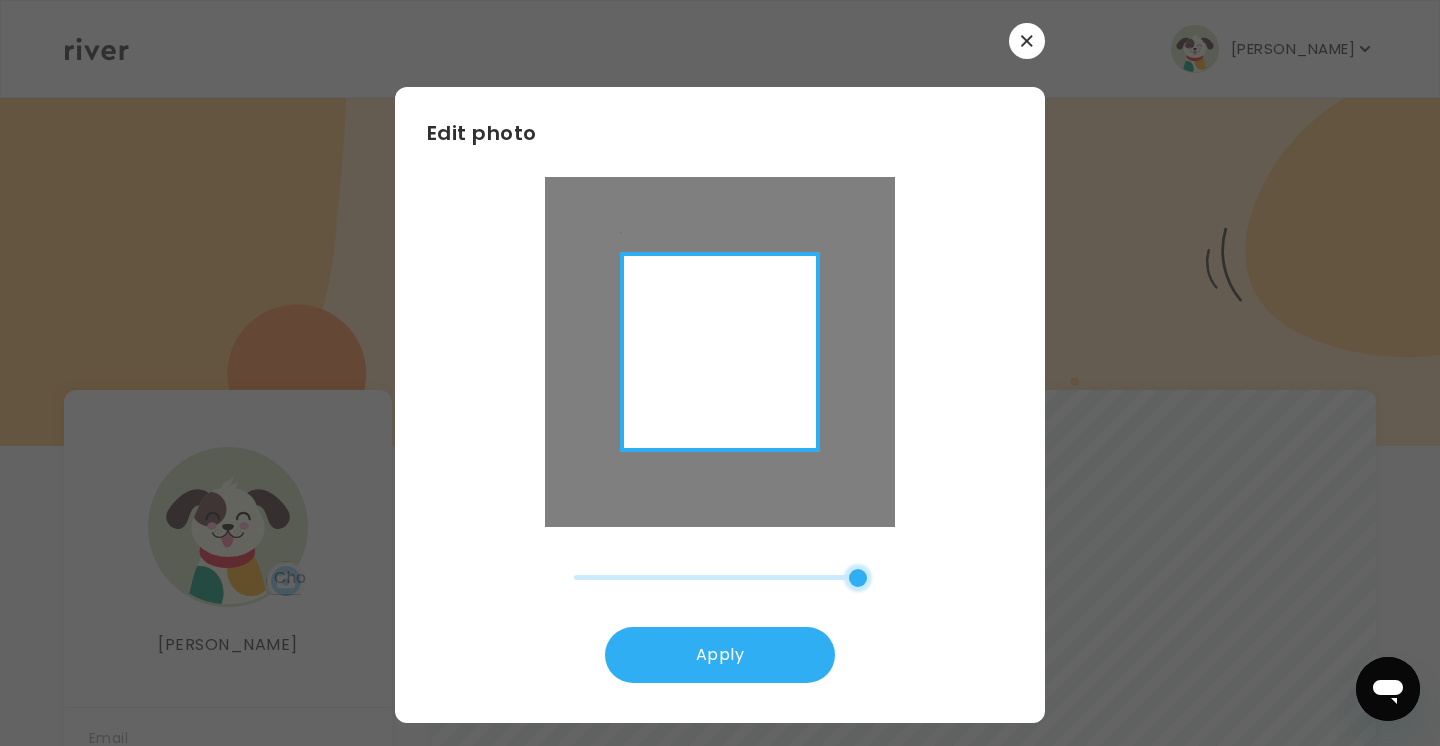 type on "*****" 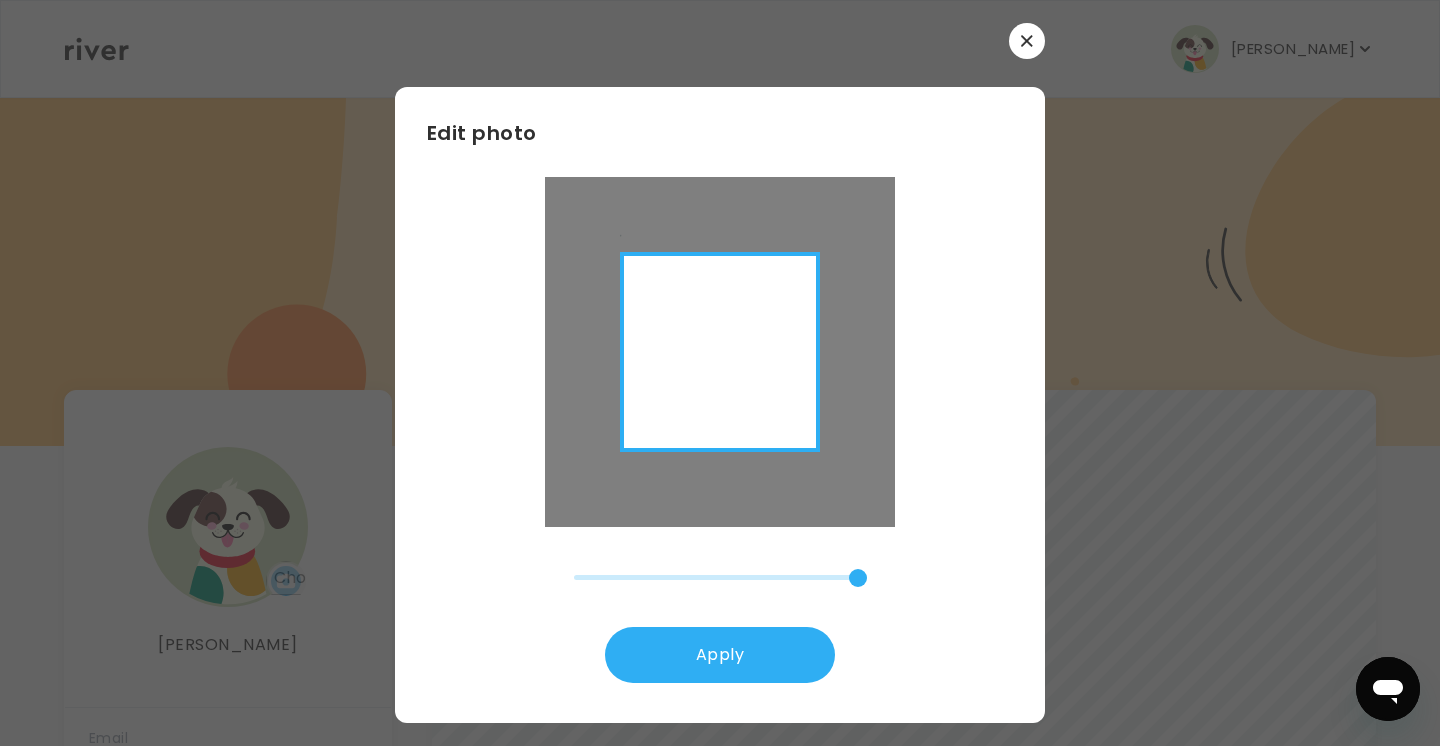 click at bounding box center (720, 355) 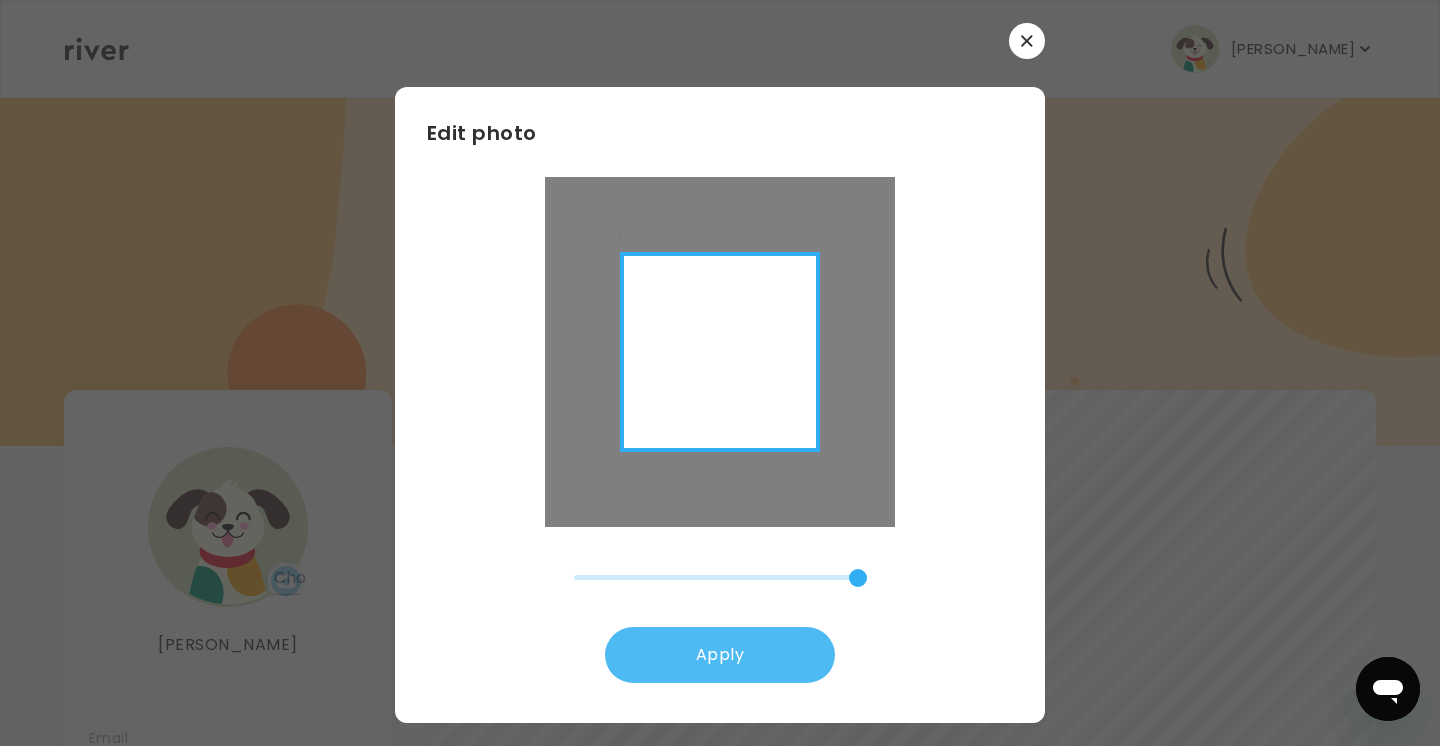 click on "Apply" at bounding box center [720, 655] 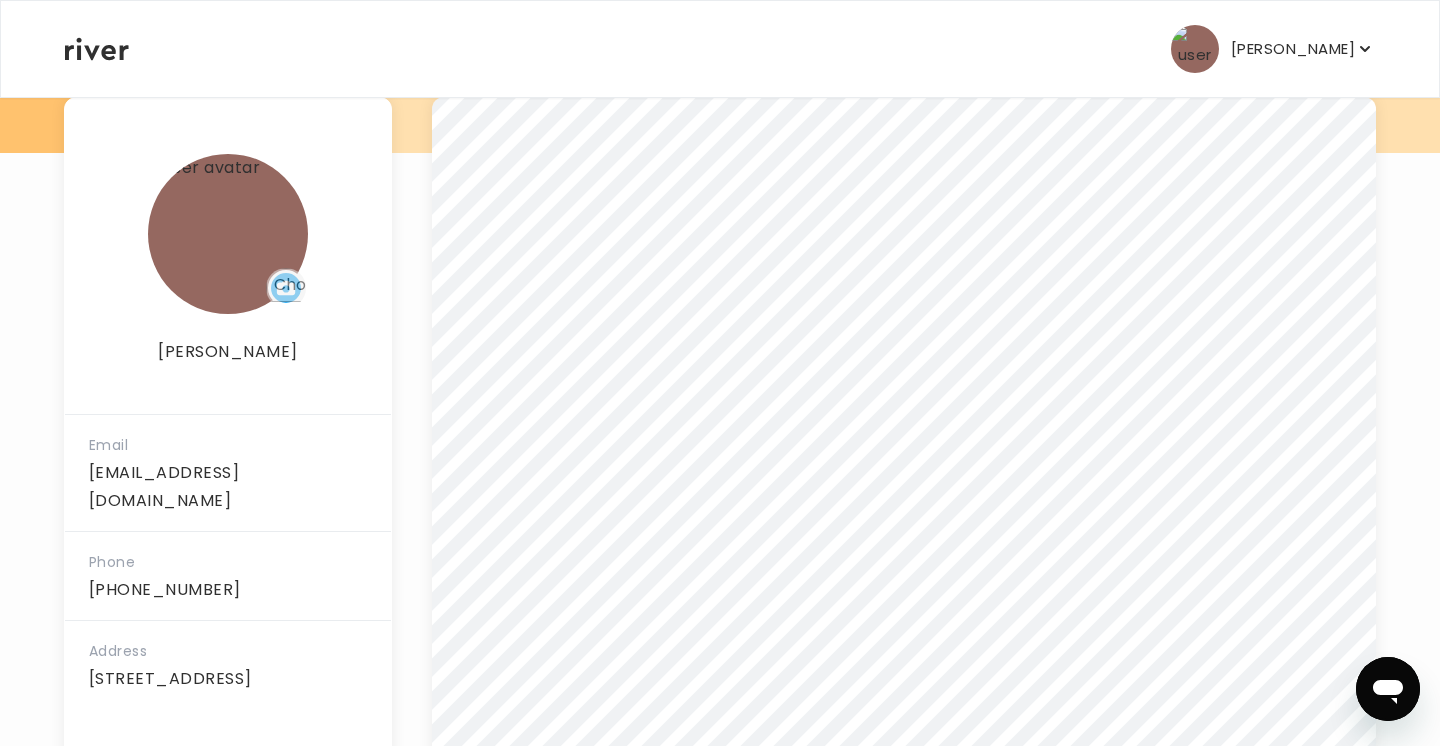 scroll, scrollTop: 294, scrollLeft: 0, axis: vertical 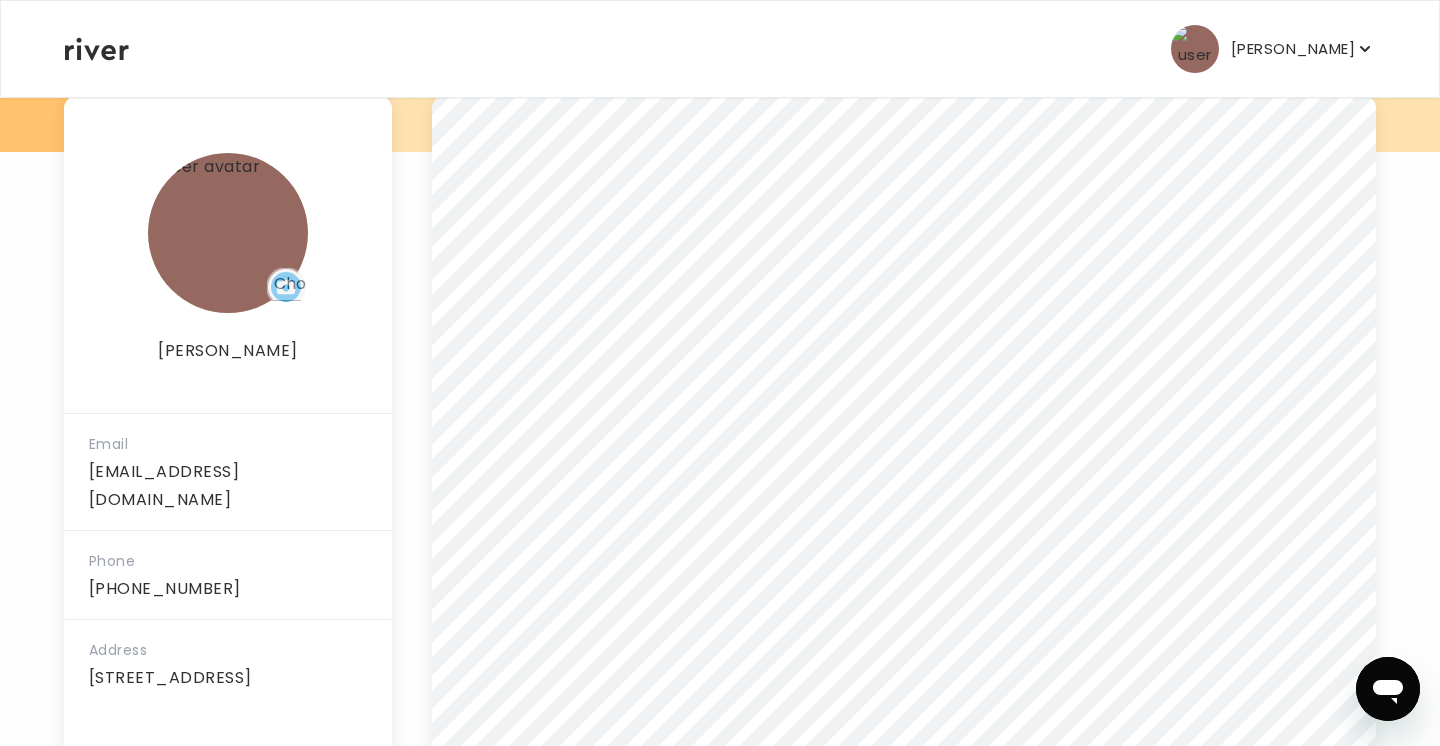 click on "[PERSON_NAME]" at bounding box center [1293, 49] 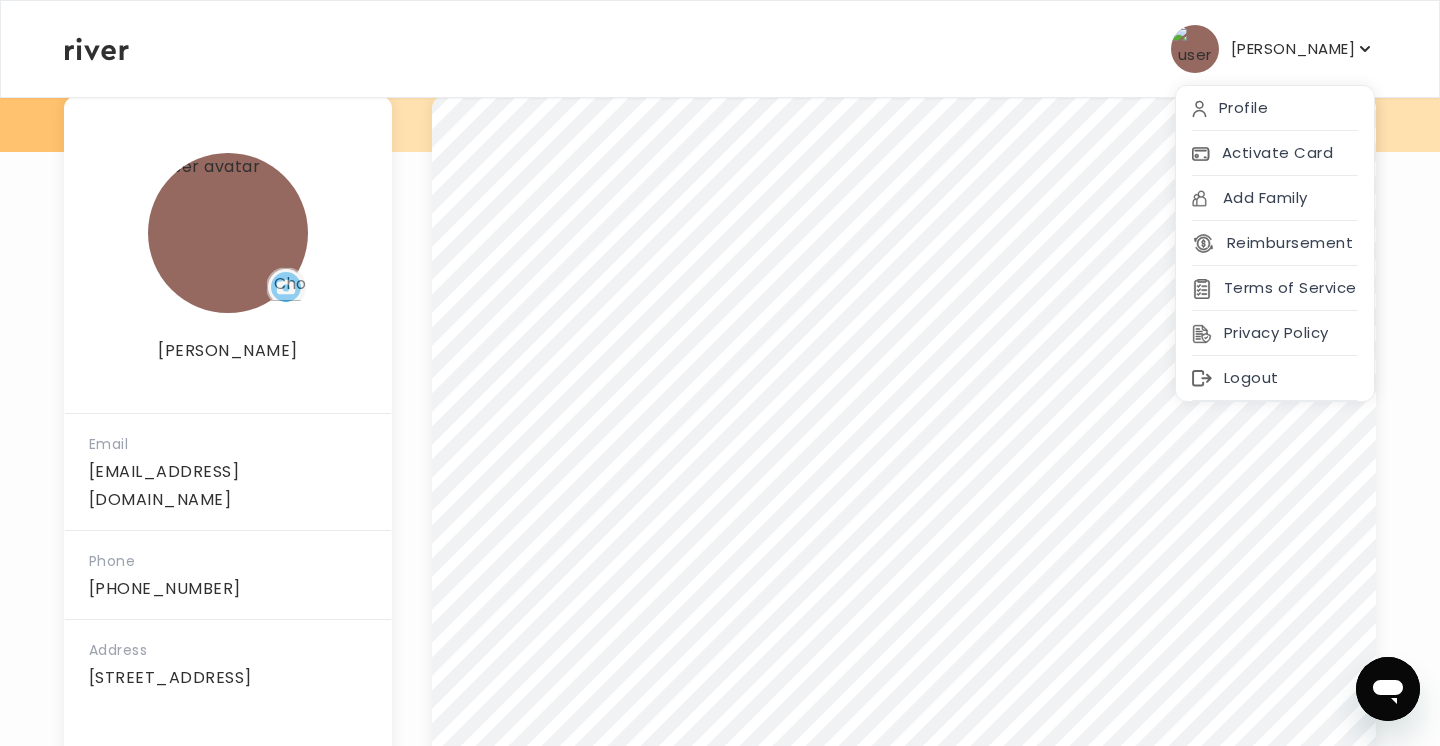 click on "Austin English Profile Activate Card Add Family Reimbursement Terms of Service Privacy Policy Logout" at bounding box center [720, 49] 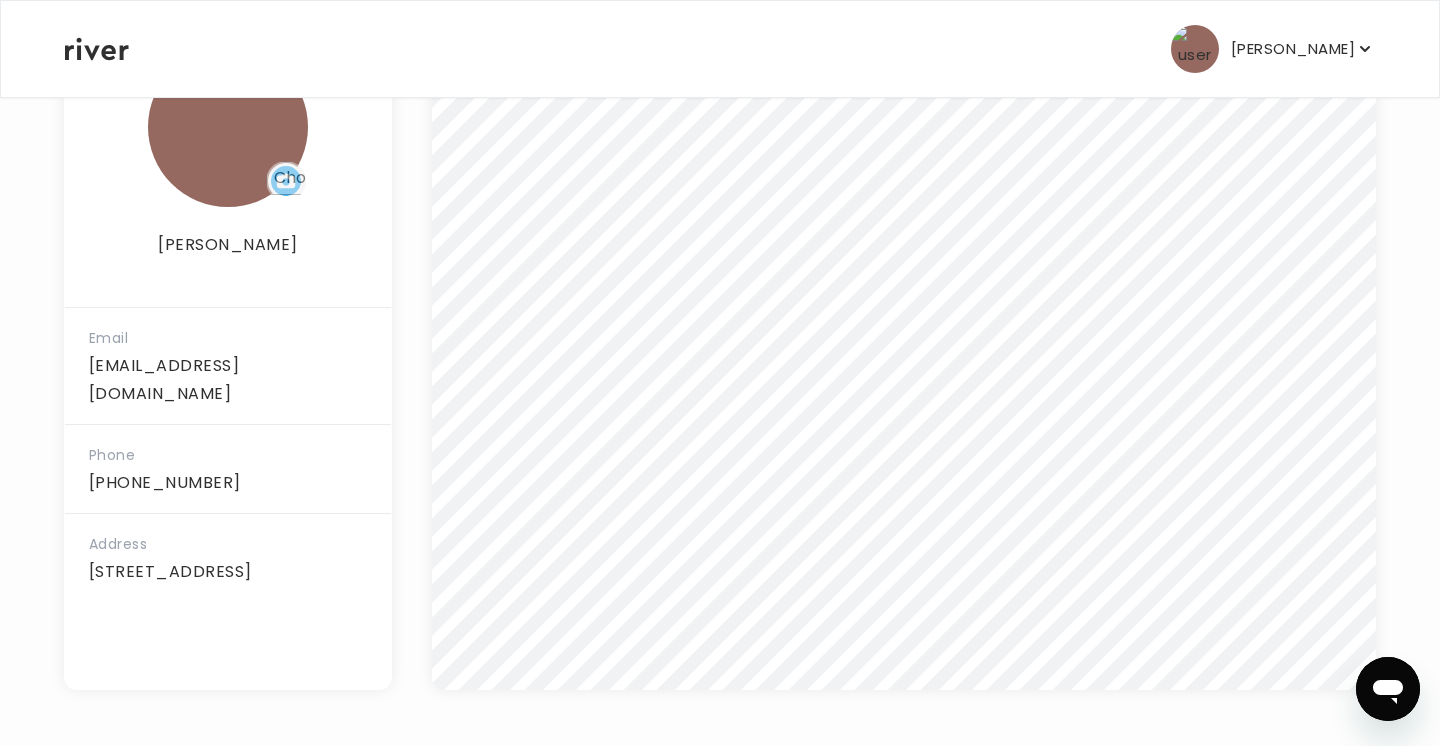 scroll, scrollTop: 0, scrollLeft: 0, axis: both 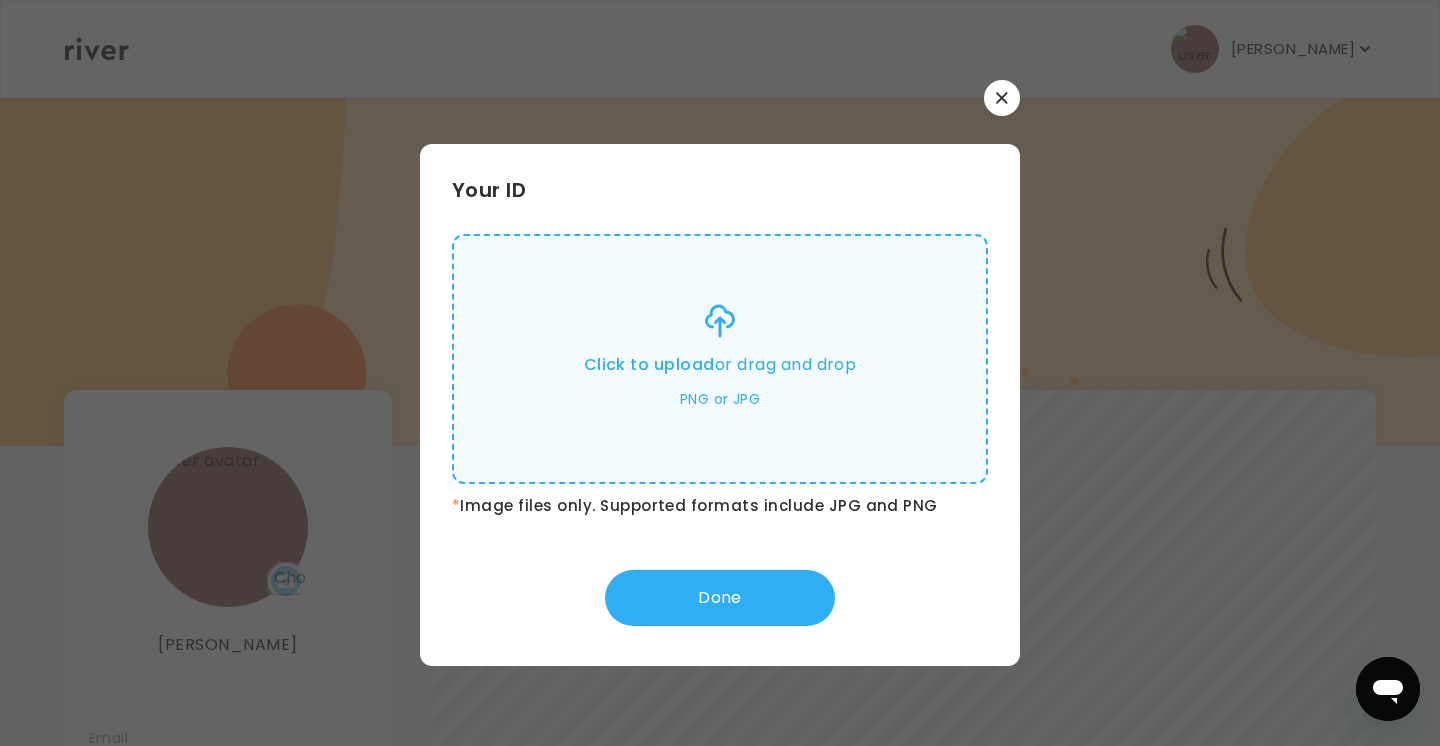 click on "Click to upload  or drag and drop" at bounding box center (720, 365) 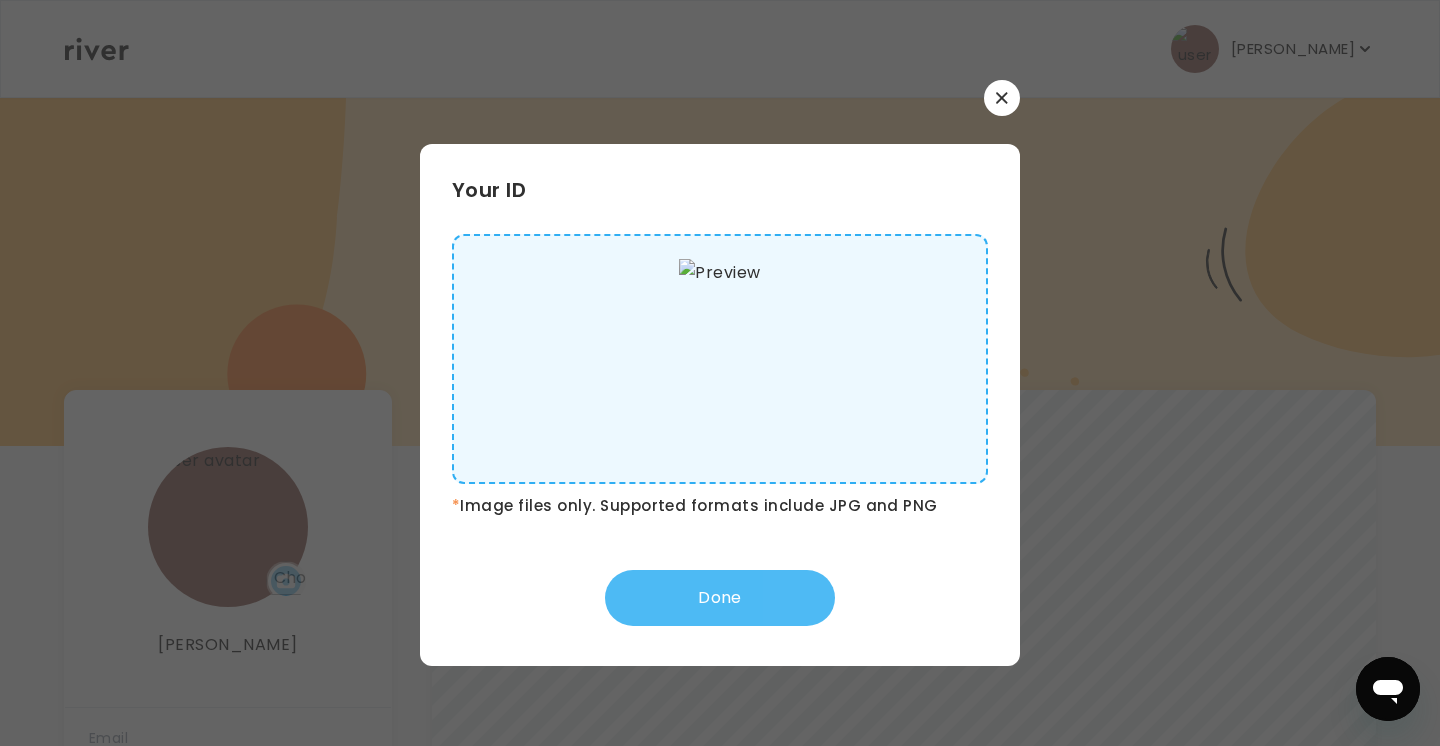 click on "Done" at bounding box center (720, 598) 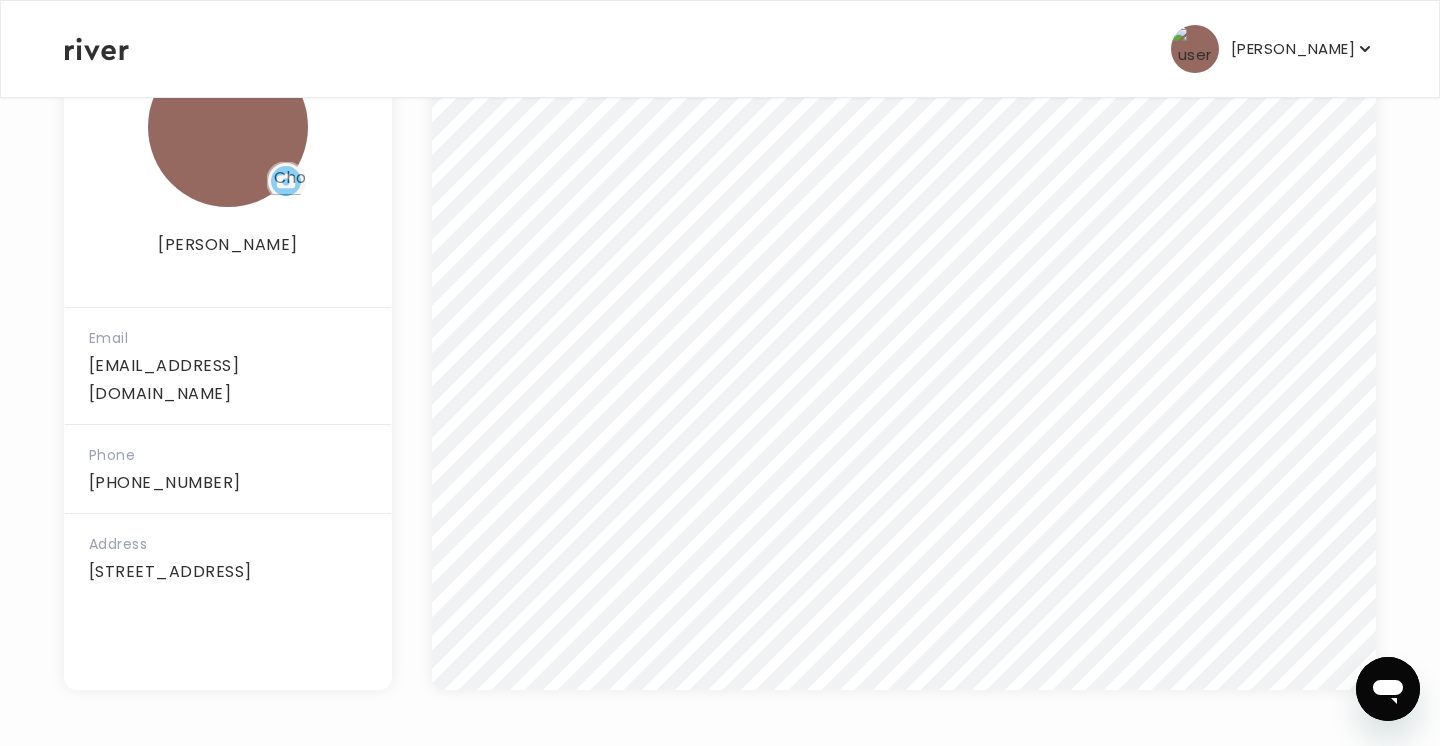 scroll, scrollTop: 400, scrollLeft: 0, axis: vertical 